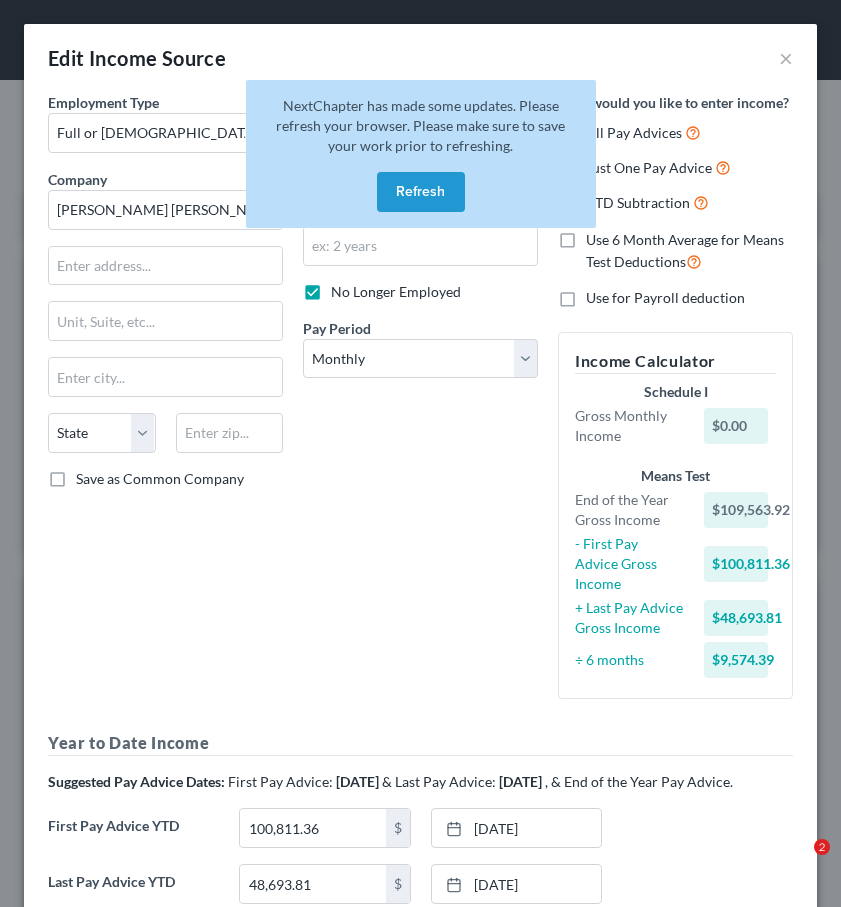 select on "0" 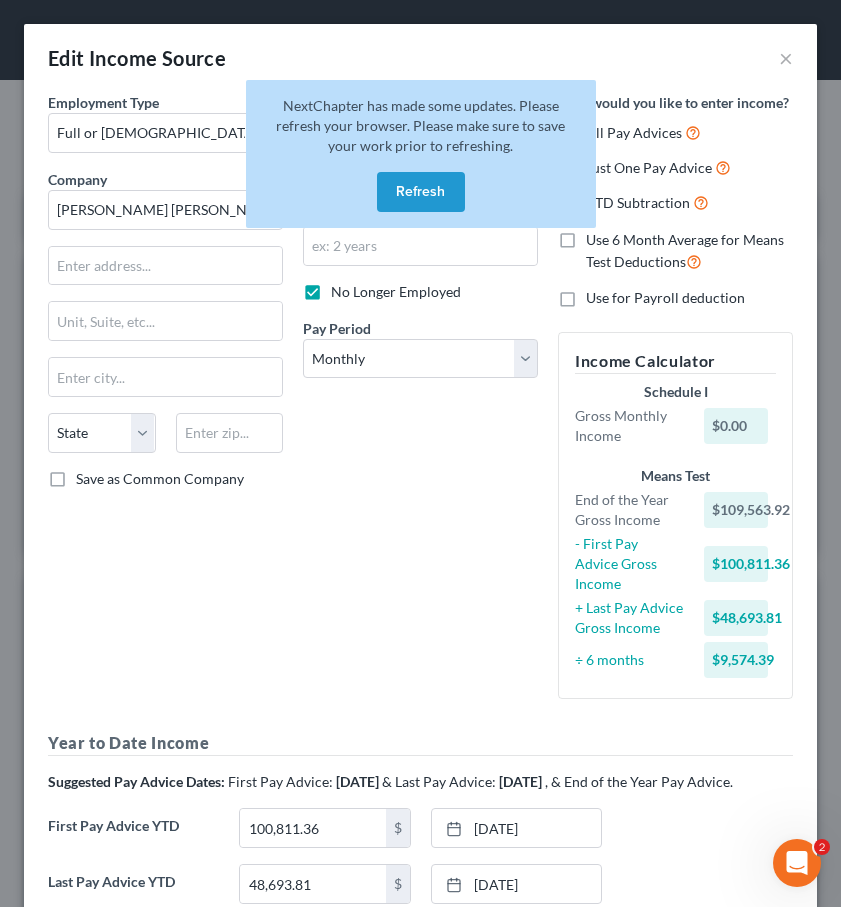 scroll, scrollTop: 0, scrollLeft: 0, axis: both 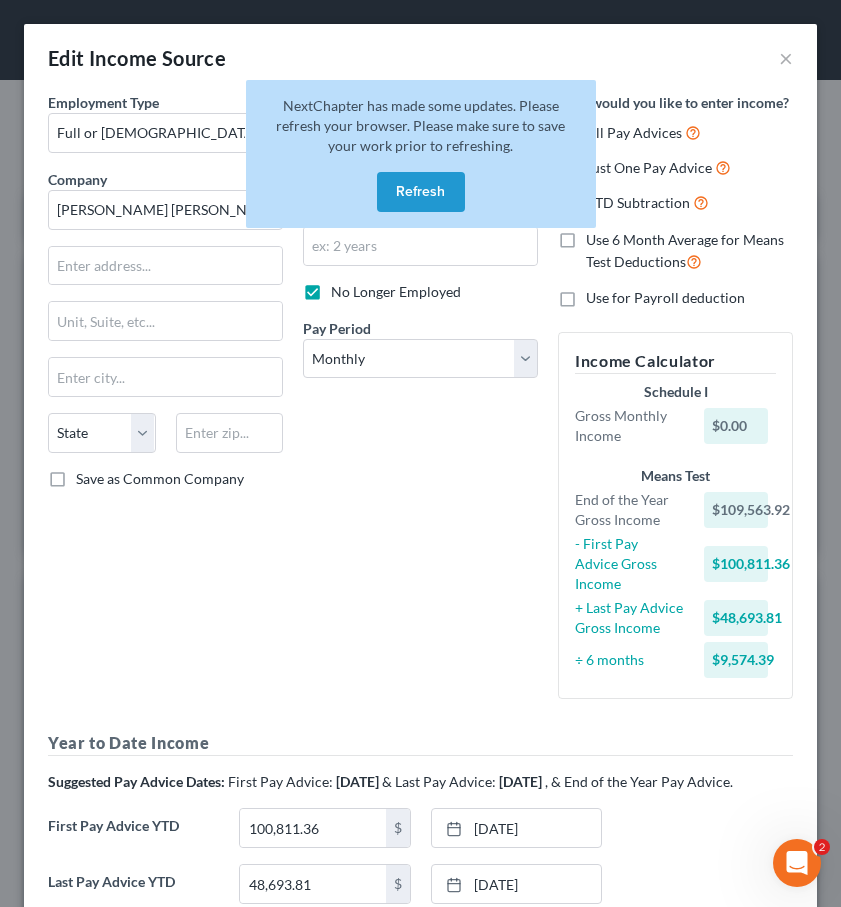 click on "Refresh" at bounding box center (421, 192) 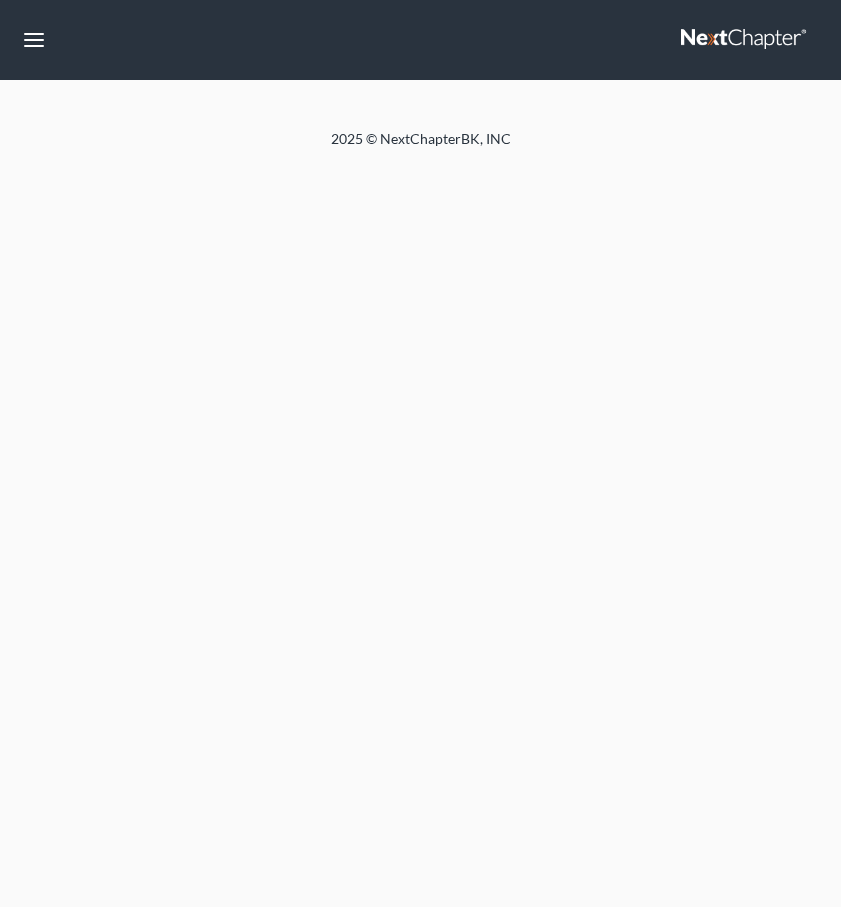 scroll, scrollTop: 0, scrollLeft: 0, axis: both 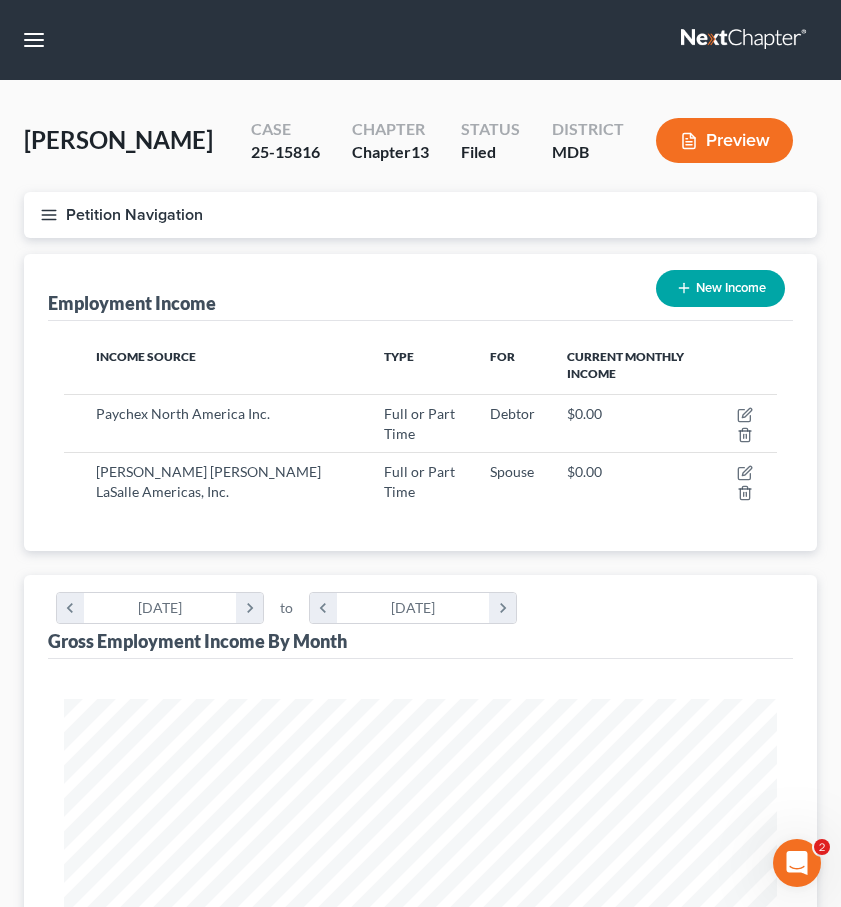 click 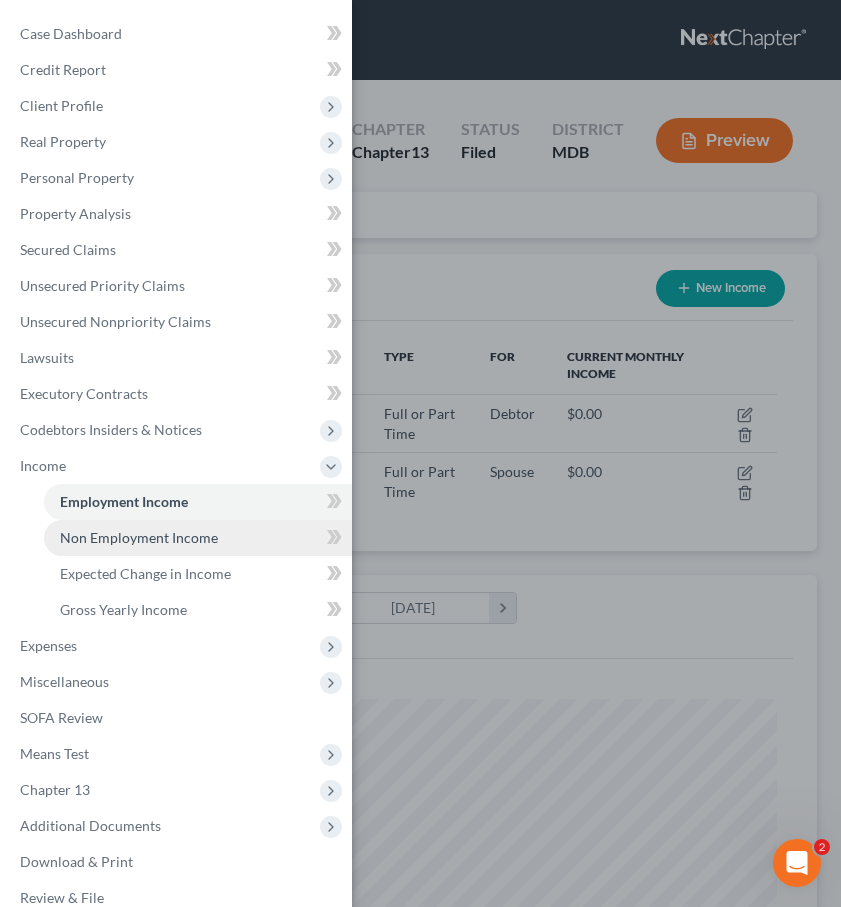 scroll, scrollTop: 25, scrollLeft: 0, axis: vertical 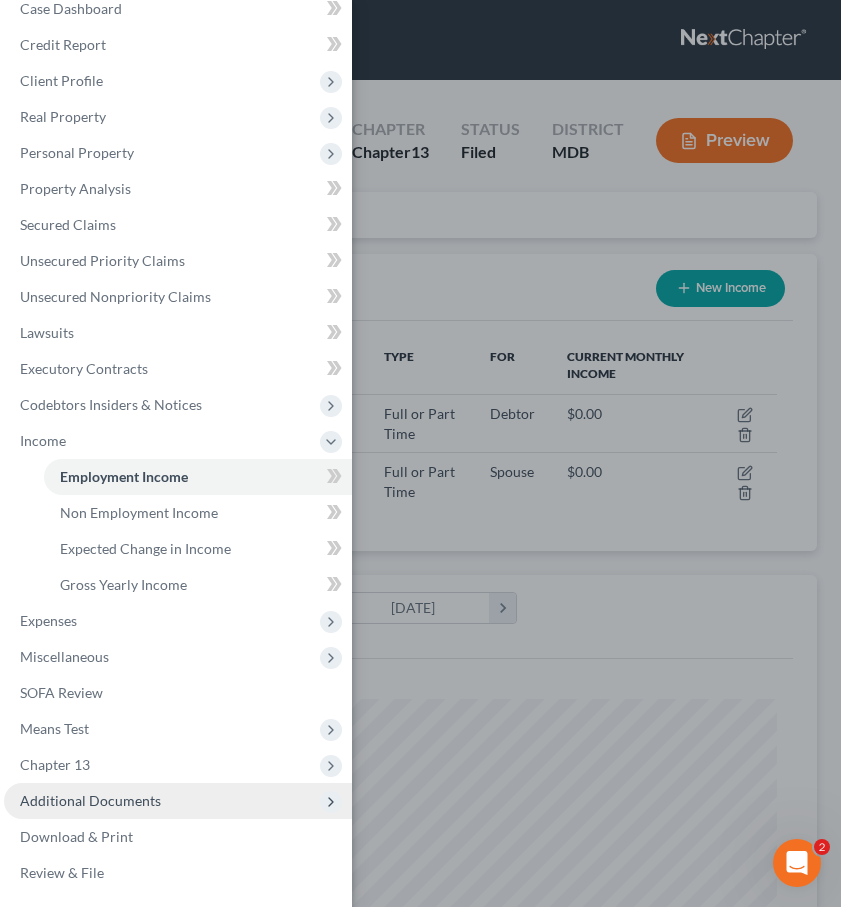 click on "Additional Documents" at bounding box center (90, 800) 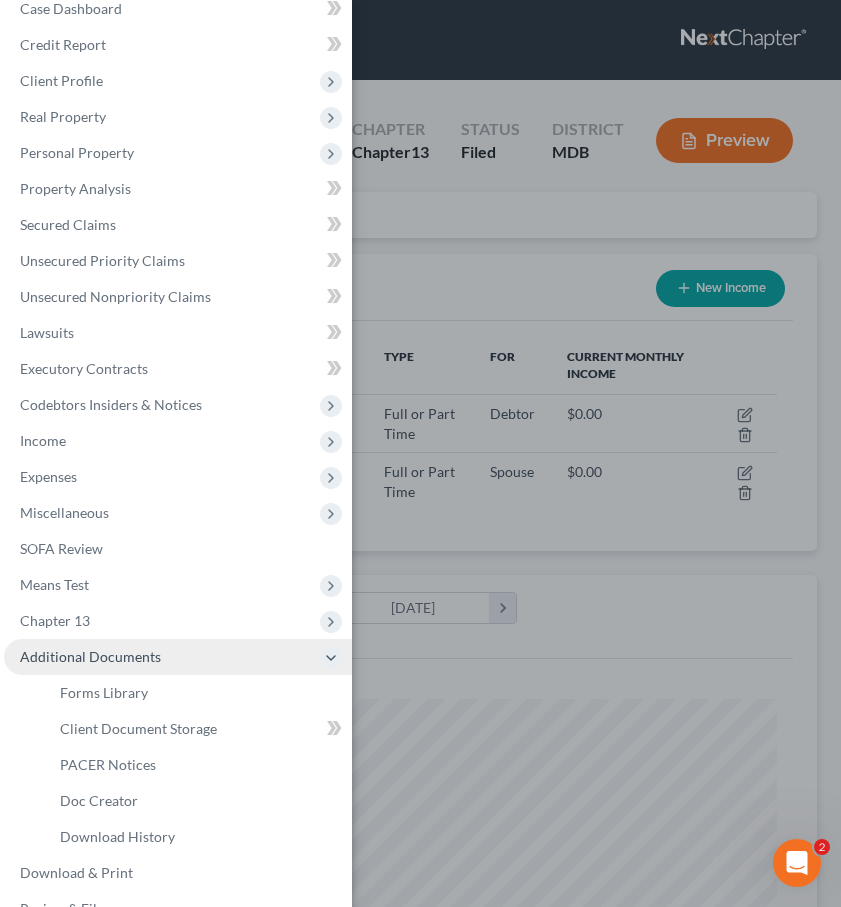 scroll, scrollTop: 61, scrollLeft: 0, axis: vertical 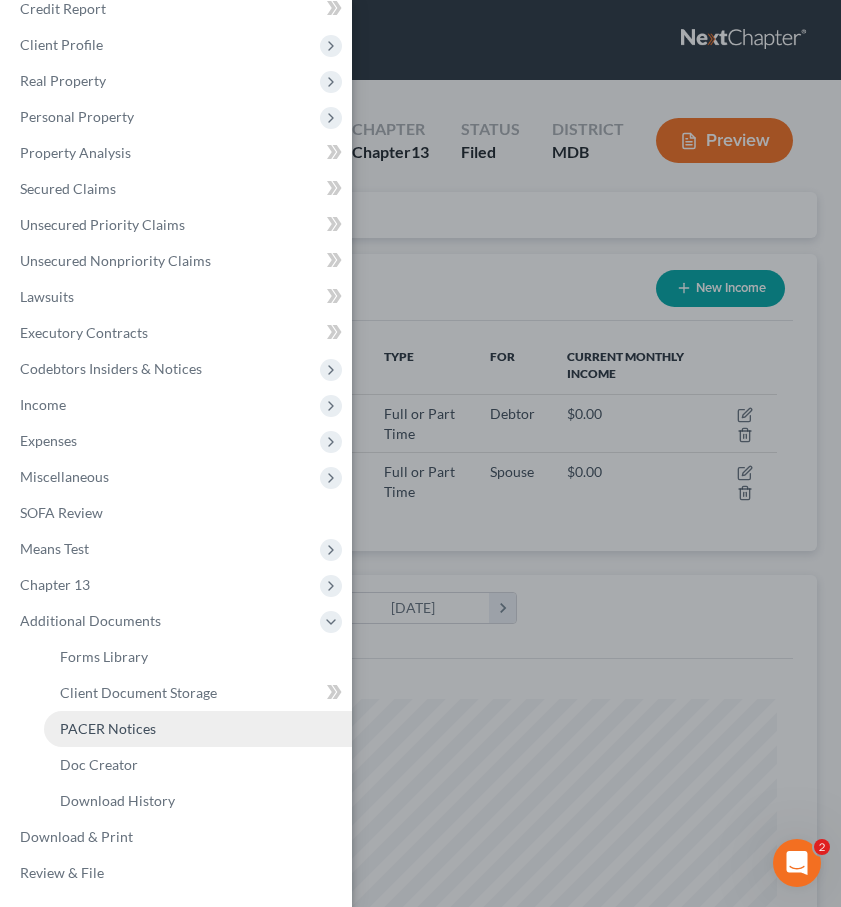 click on "PACER Notices" at bounding box center [108, 728] 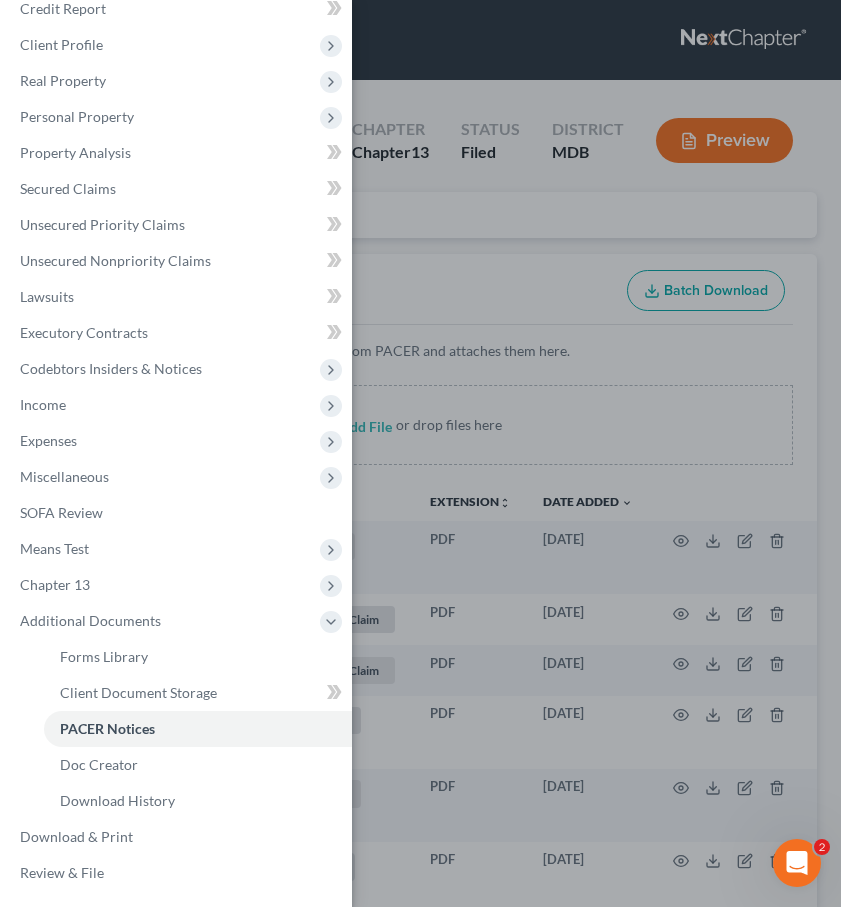 click on "Case Dashboard
Payments
Invoices
Payments
Payments
Credit Report
Client Profile" at bounding box center [420, 453] 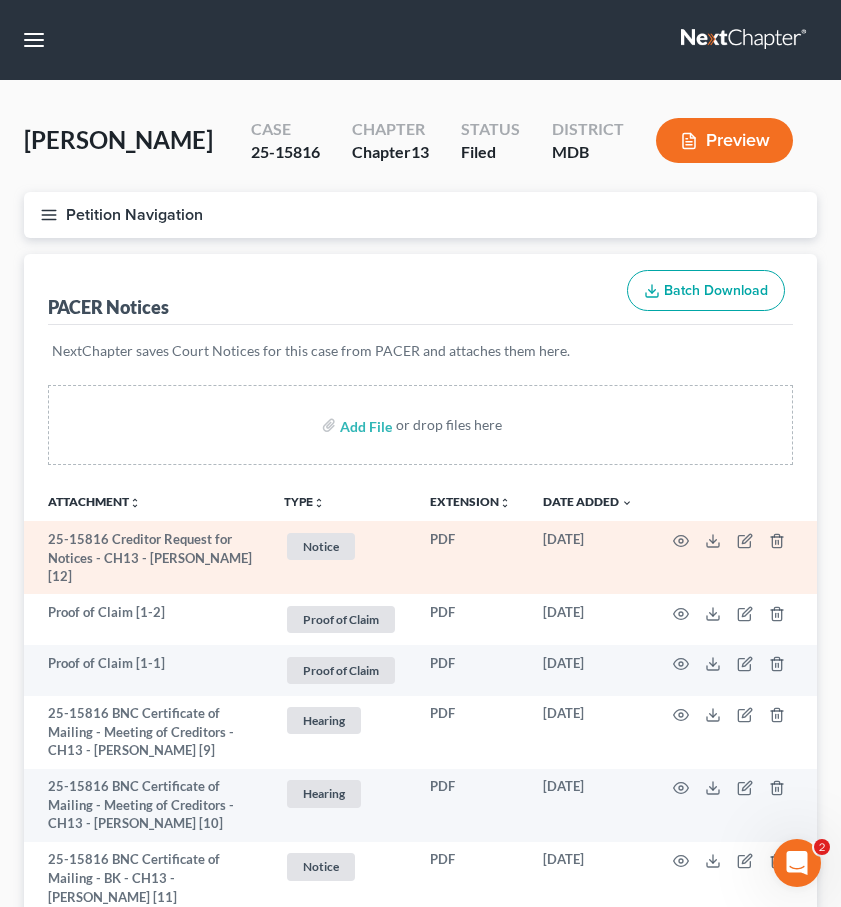 scroll, scrollTop: 852, scrollLeft: 0, axis: vertical 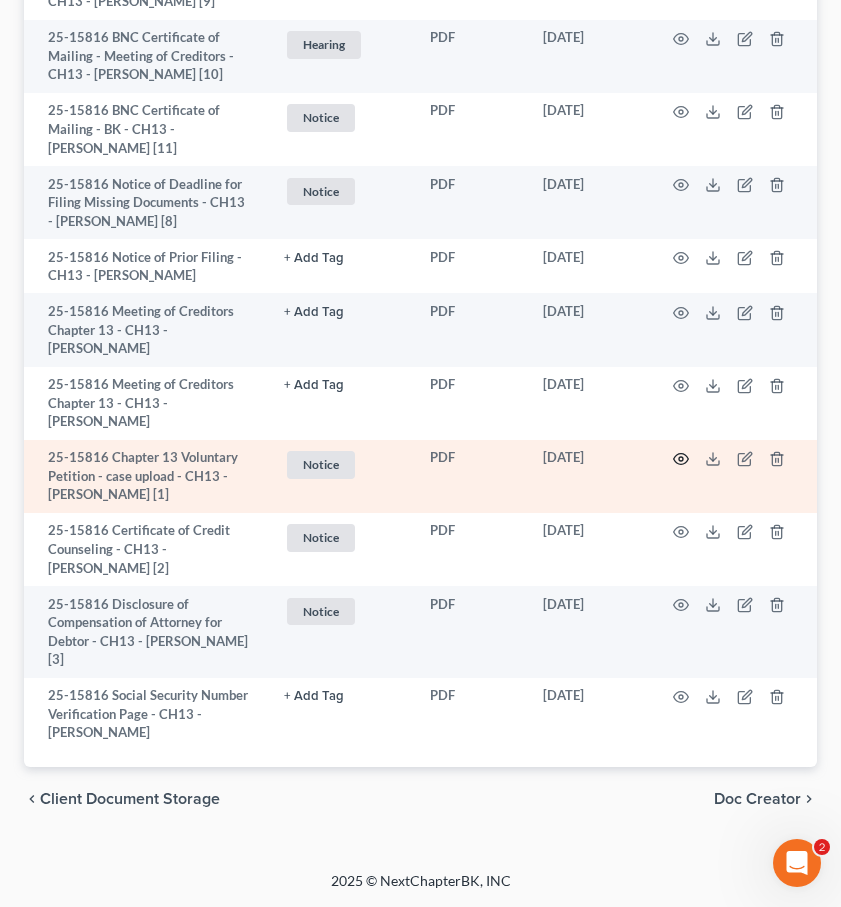 click 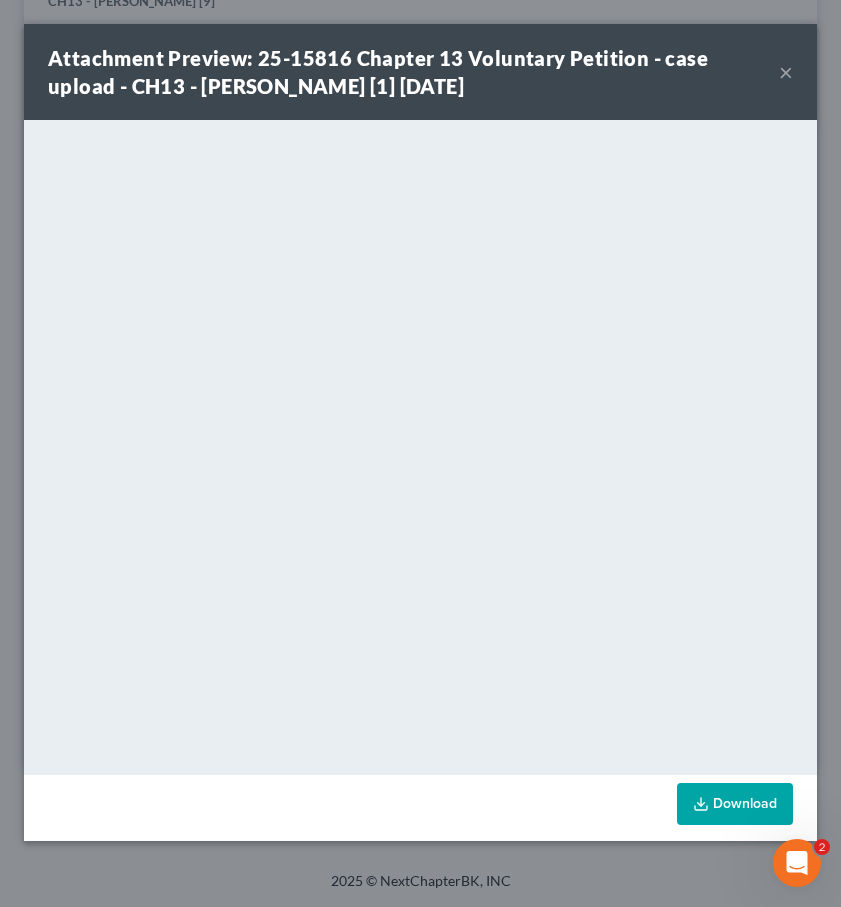 click on "×" at bounding box center (786, 72) 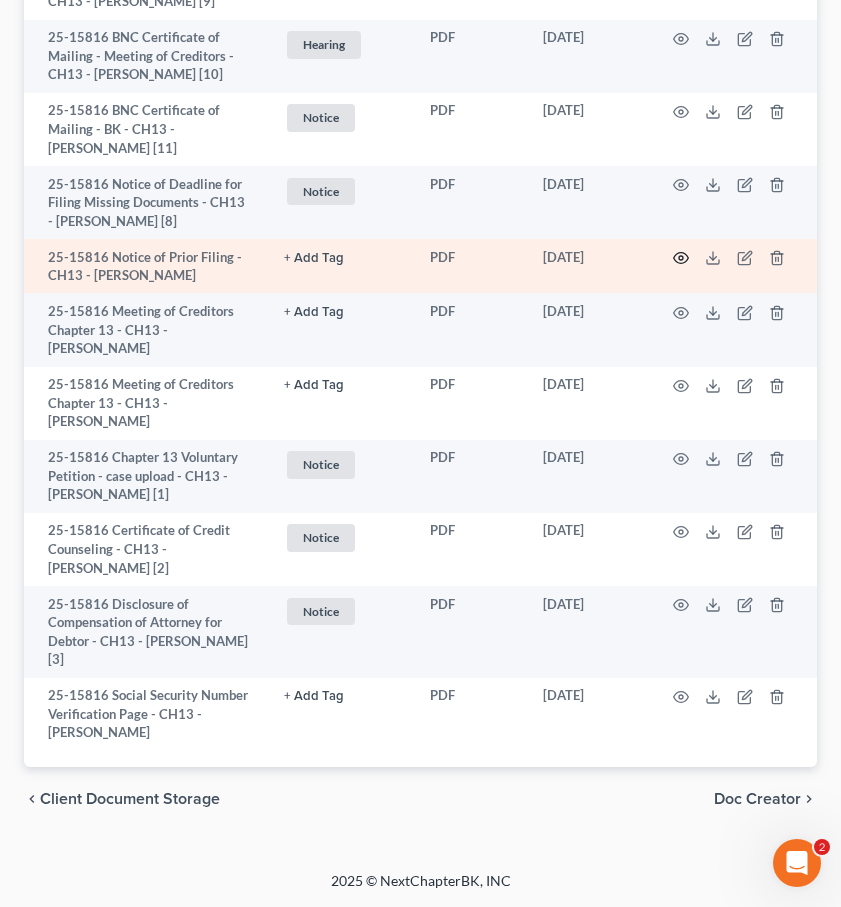 scroll, scrollTop: 787, scrollLeft: 0, axis: vertical 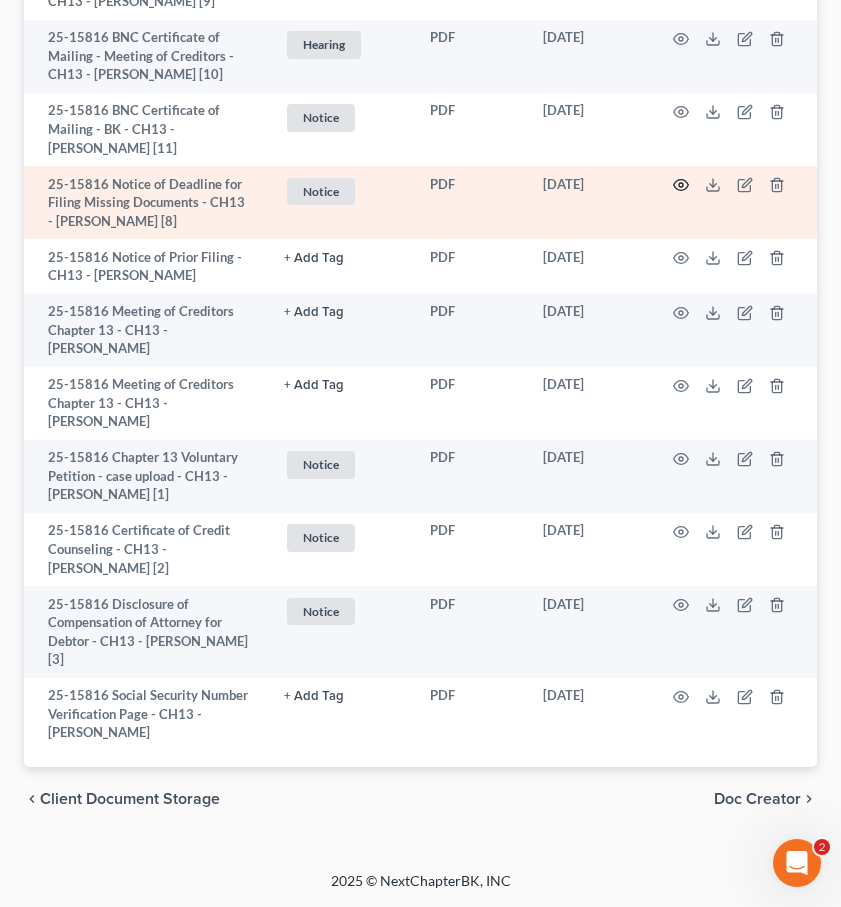 click 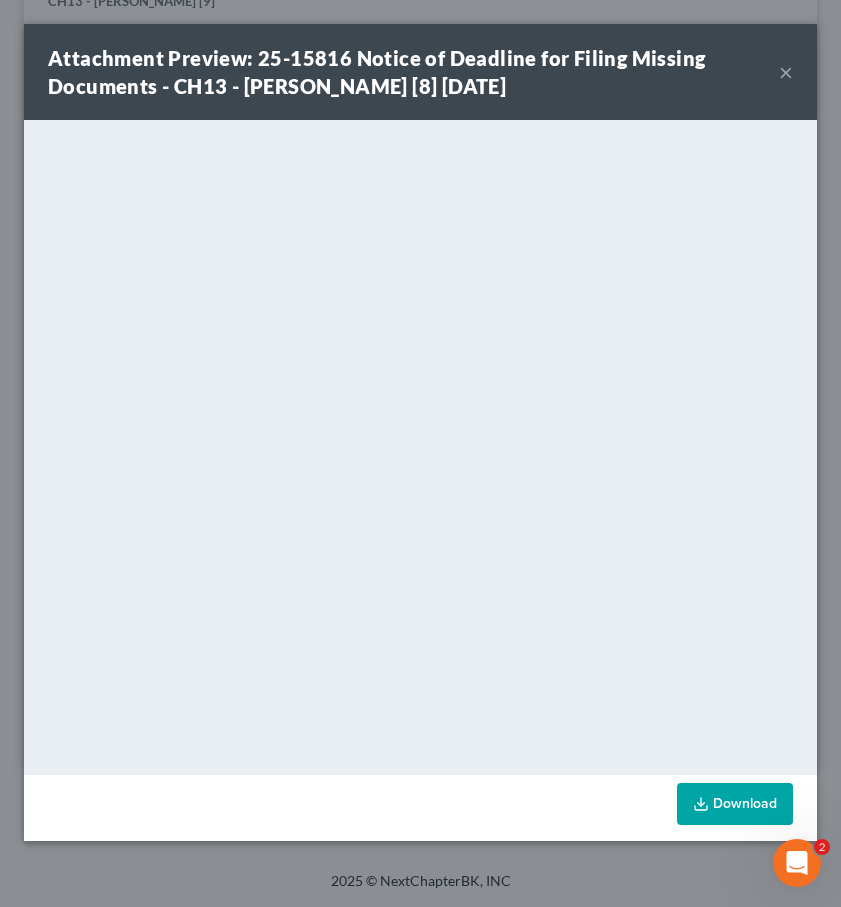 click on "×" at bounding box center (786, 72) 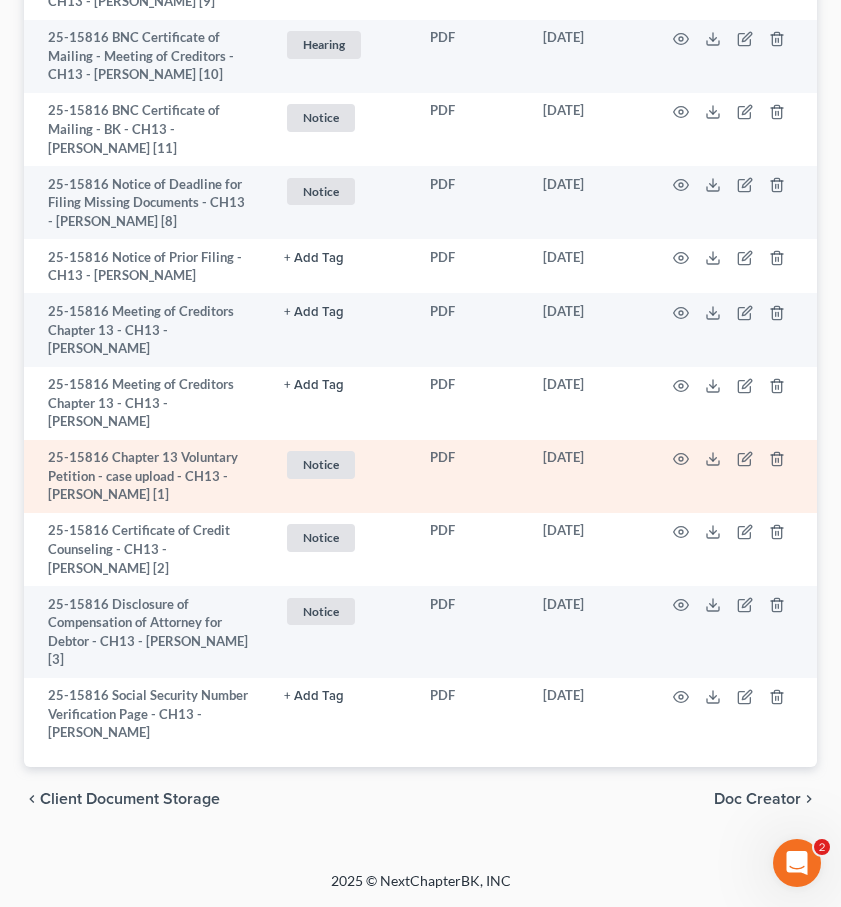 scroll, scrollTop: 852, scrollLeft: 0, axis: vertical 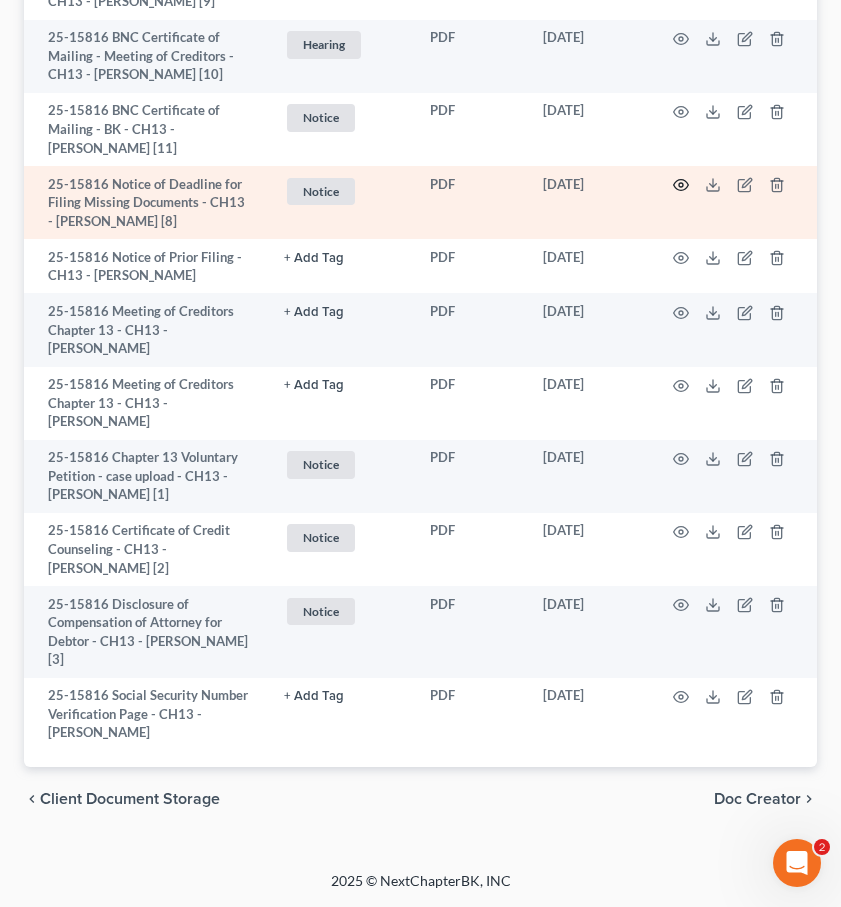 click 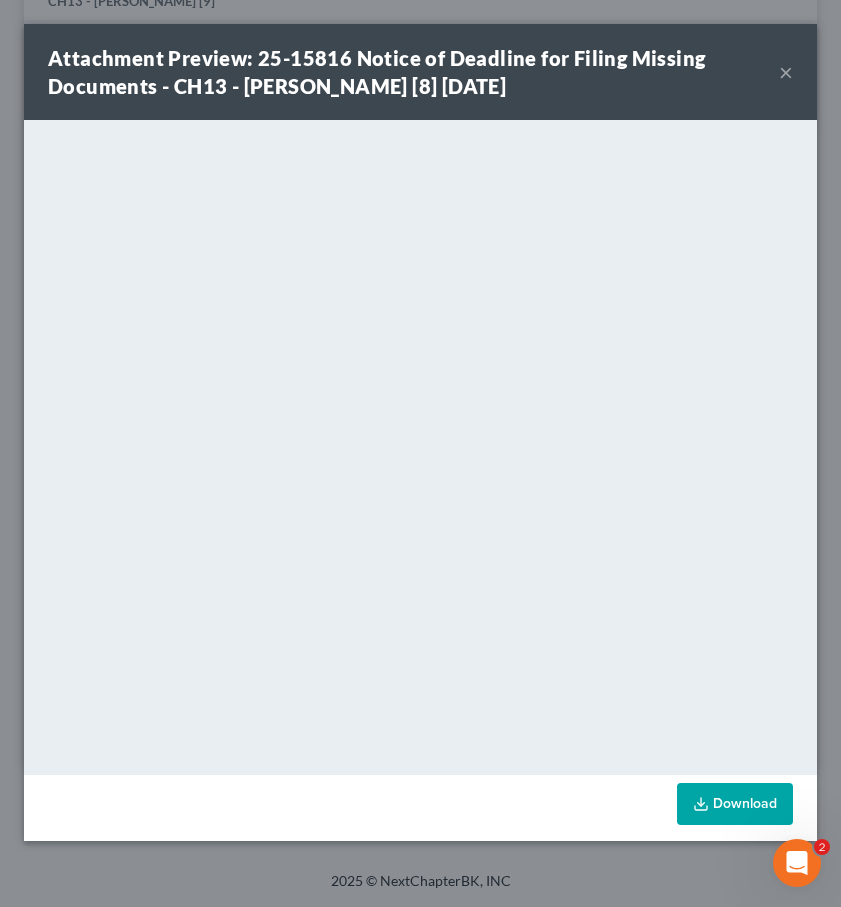 click on "×" at bounding box center (786, 72) 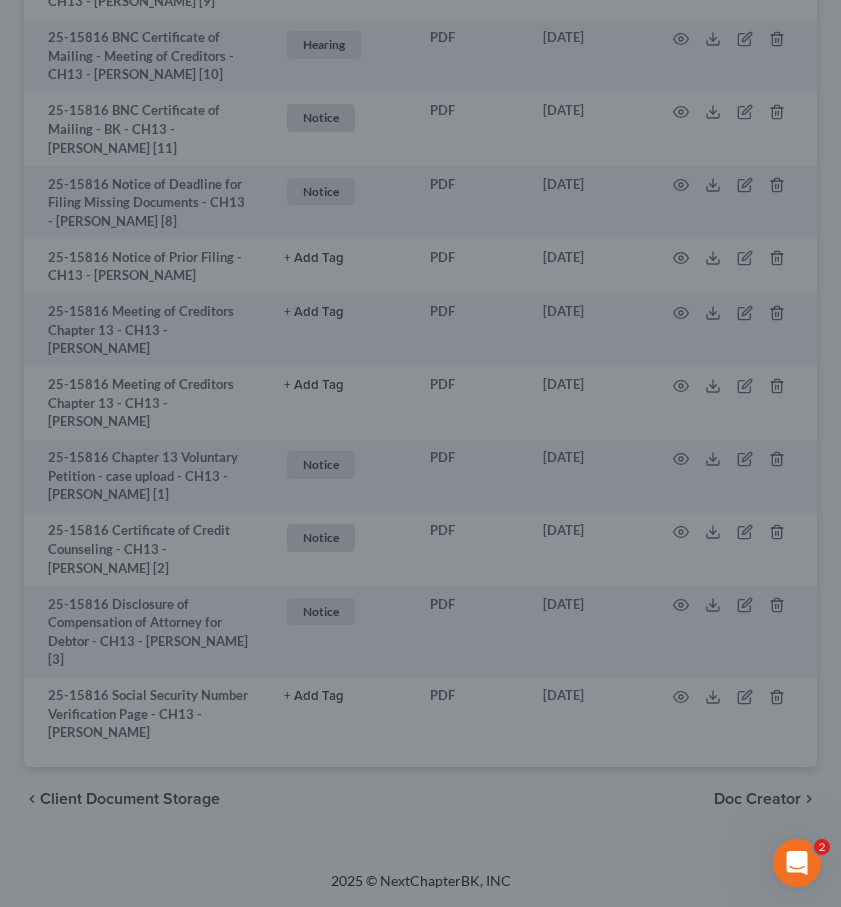 click on "×" at bounding box center [738, 118] 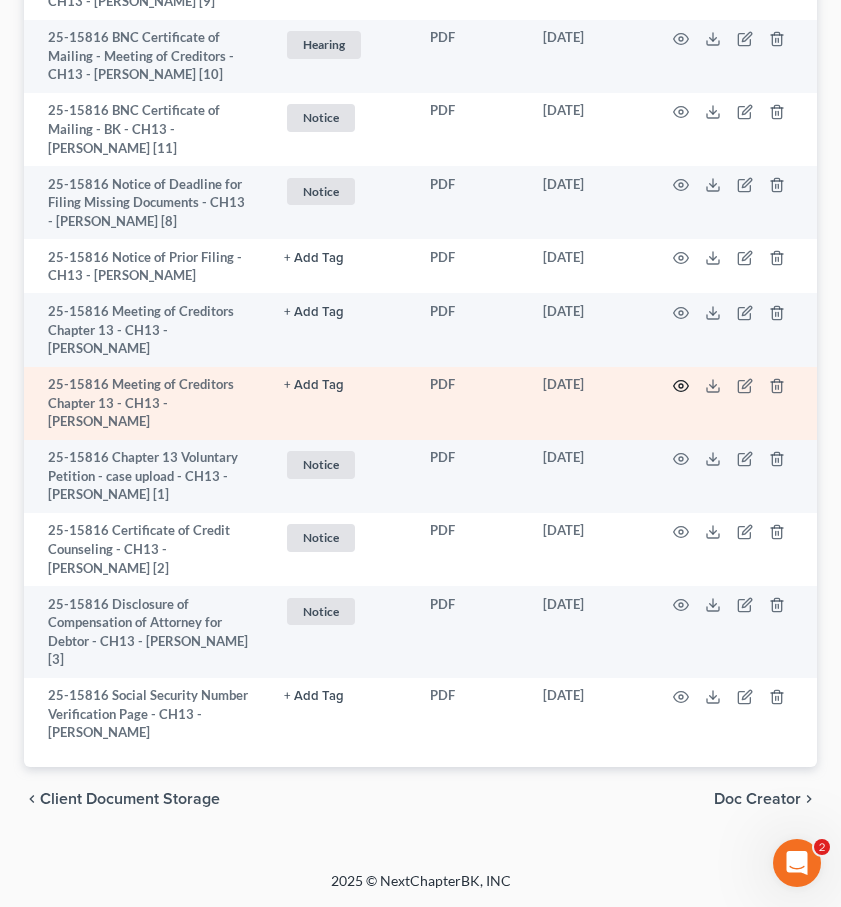 click 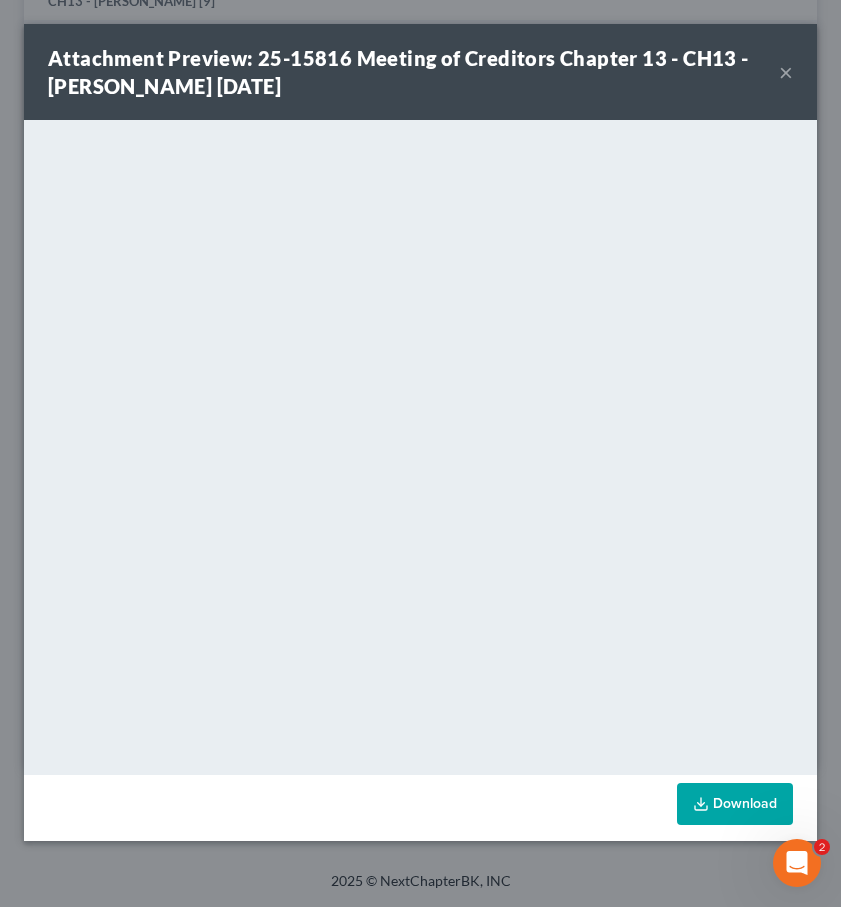 click on "×" at bounding box center [786, 72] 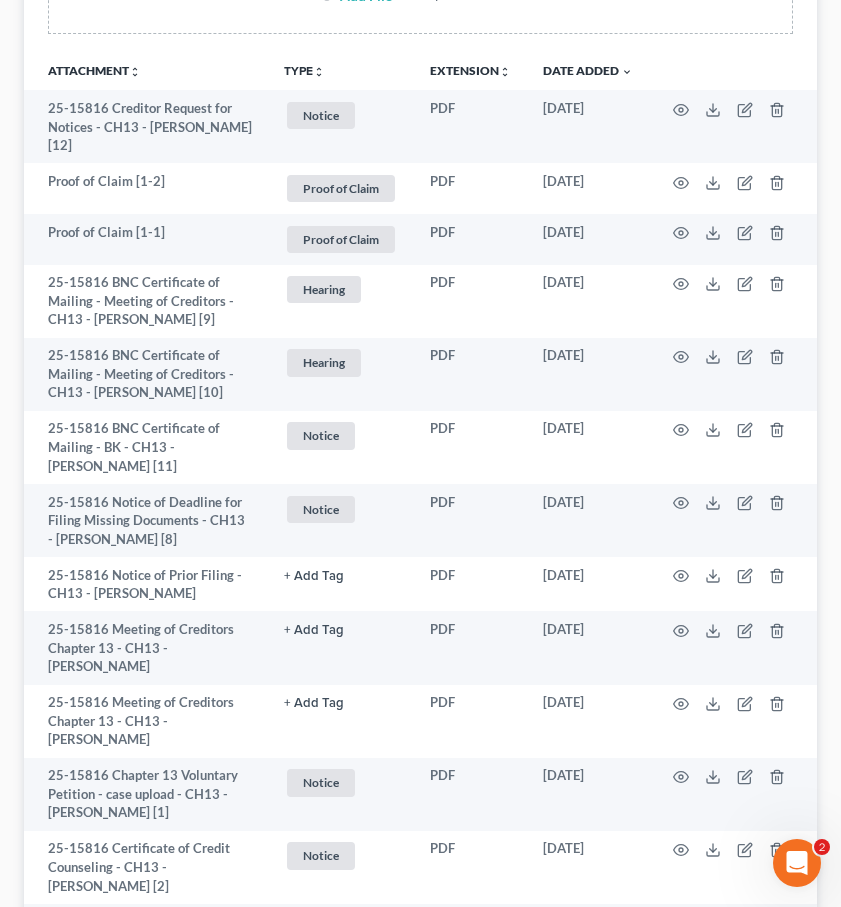 scroll, scrollTop: 0, scrollLeft: 0, axis: both 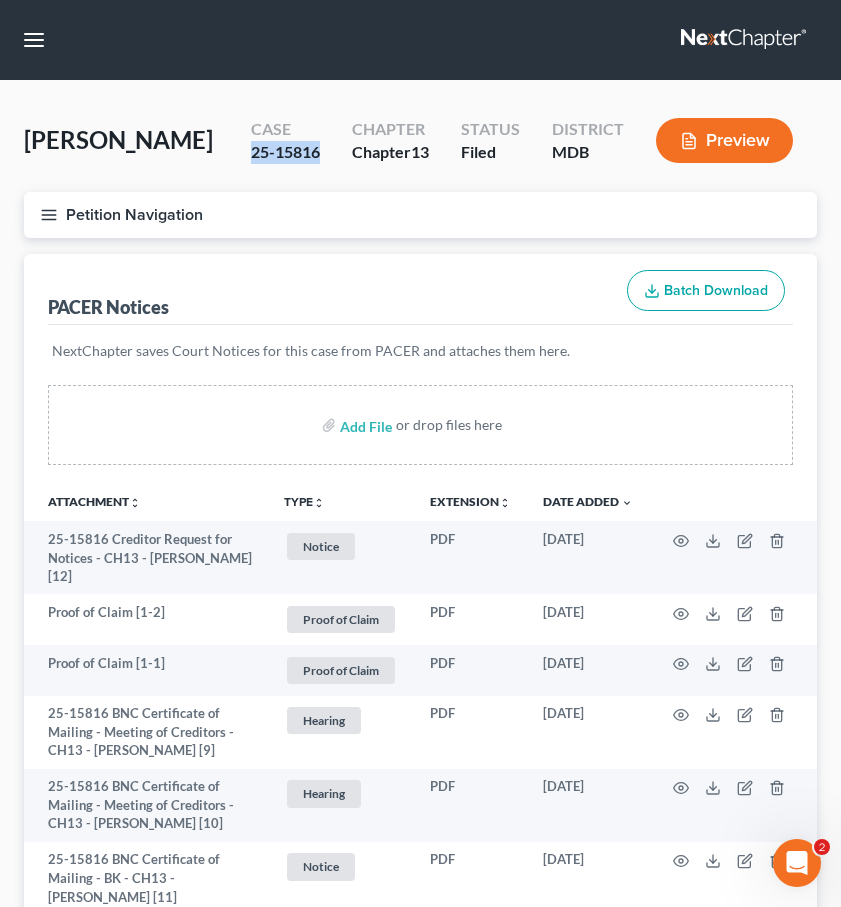 drag, startPoint x: 246, startPoint y: 198, endPoint x: 320, endPoint y: 200, distance: 74.02702 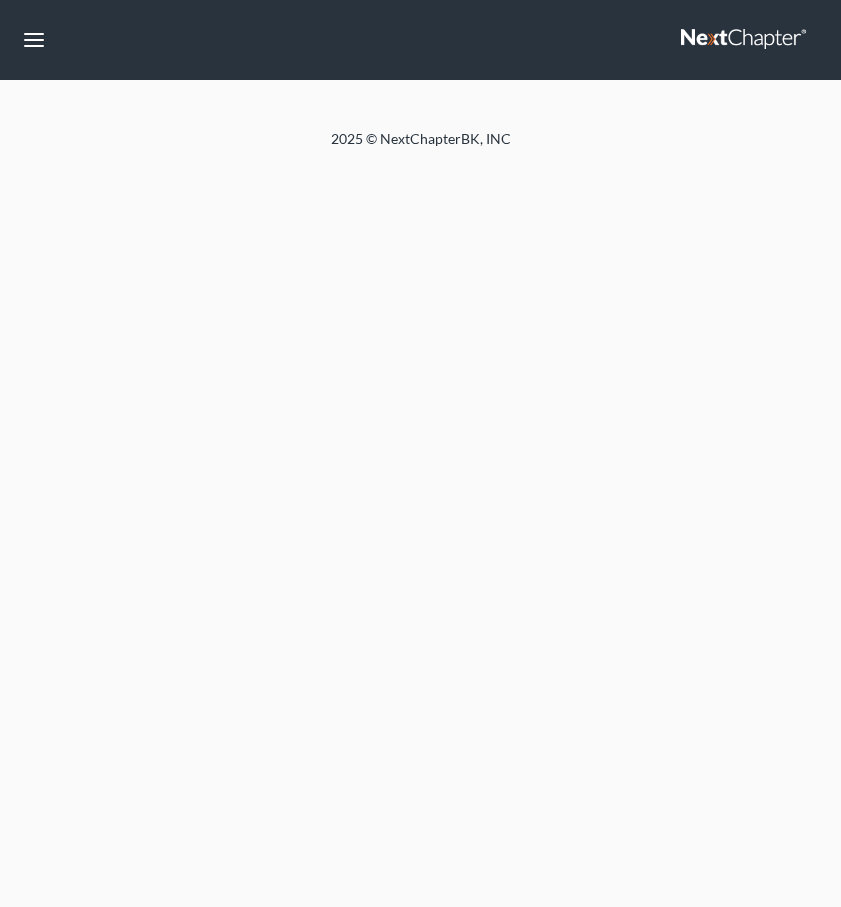 scroll, scrollTop: 0, scrollLeft: 0, axis: both 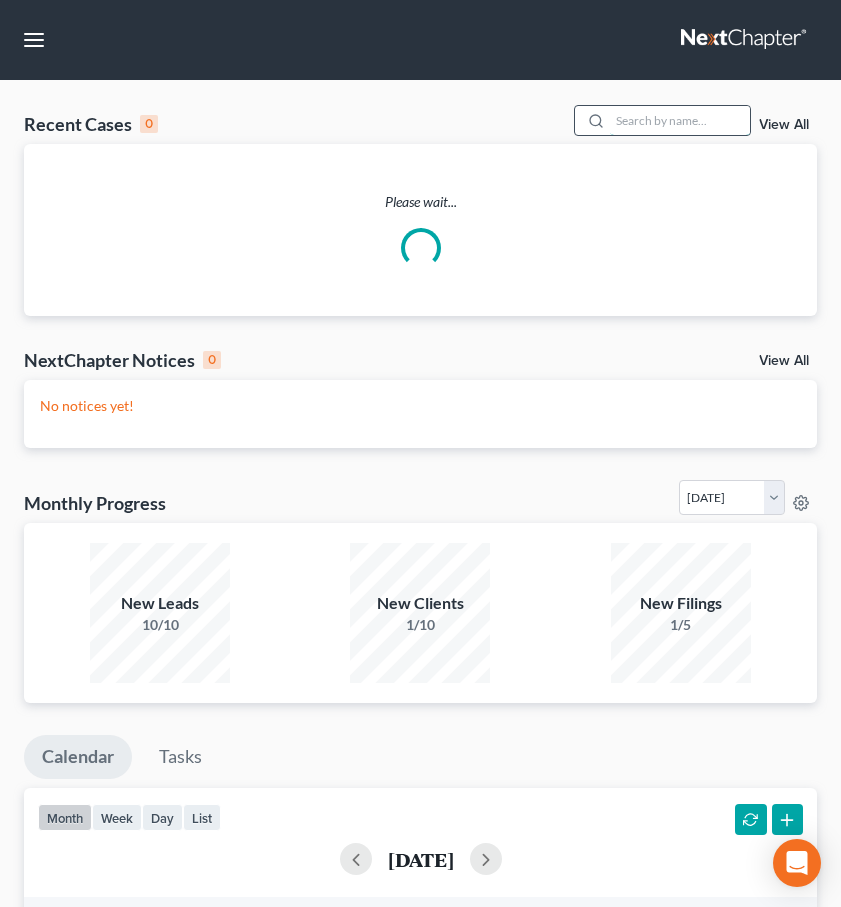 click at bounding box center (680, 120) 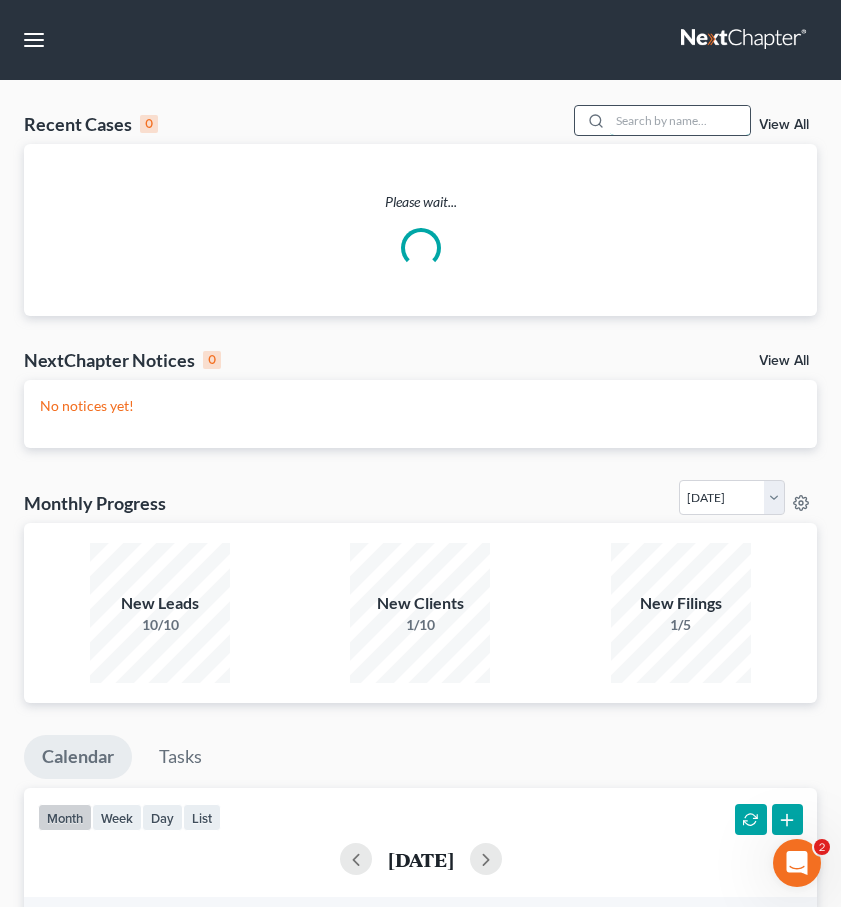 scroll, scrollTop: 0, scrollLeft: 0, axis: both 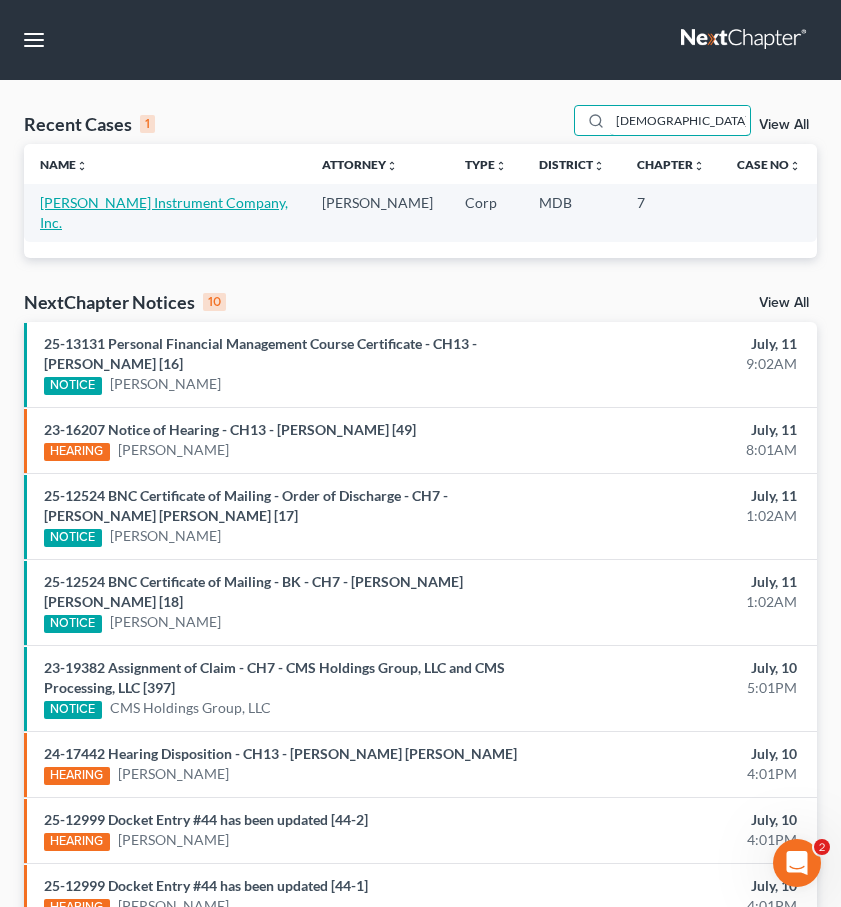 type on "crist" 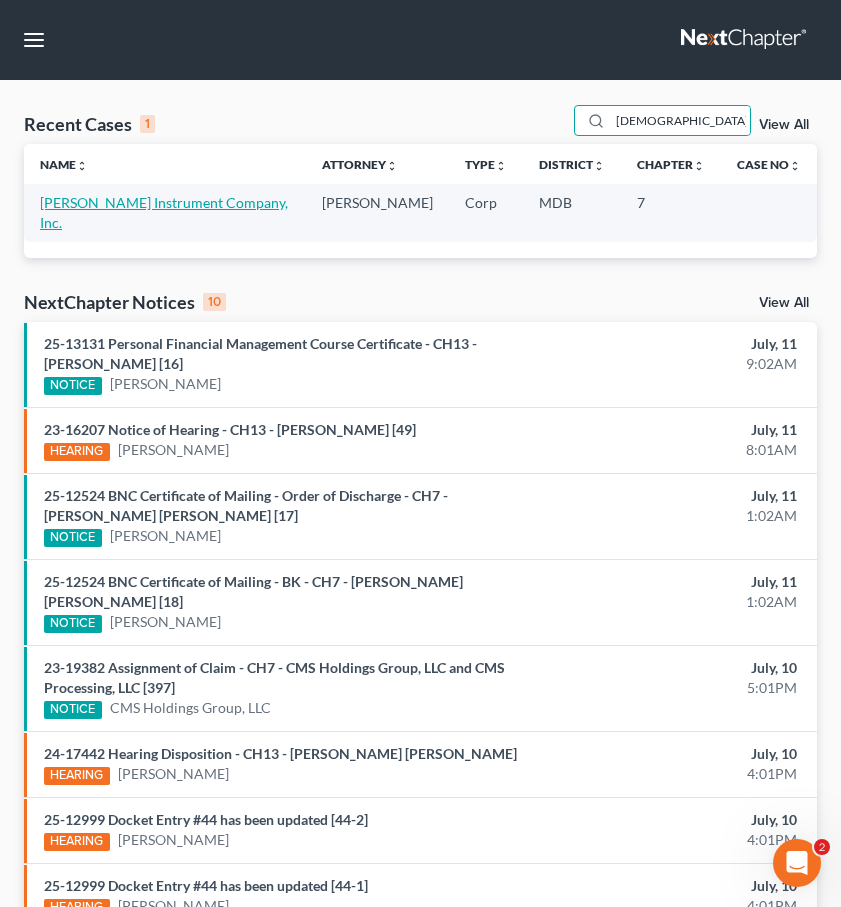 click on "Crist Instrument Company, Inc." at bounding box center [164, 212] 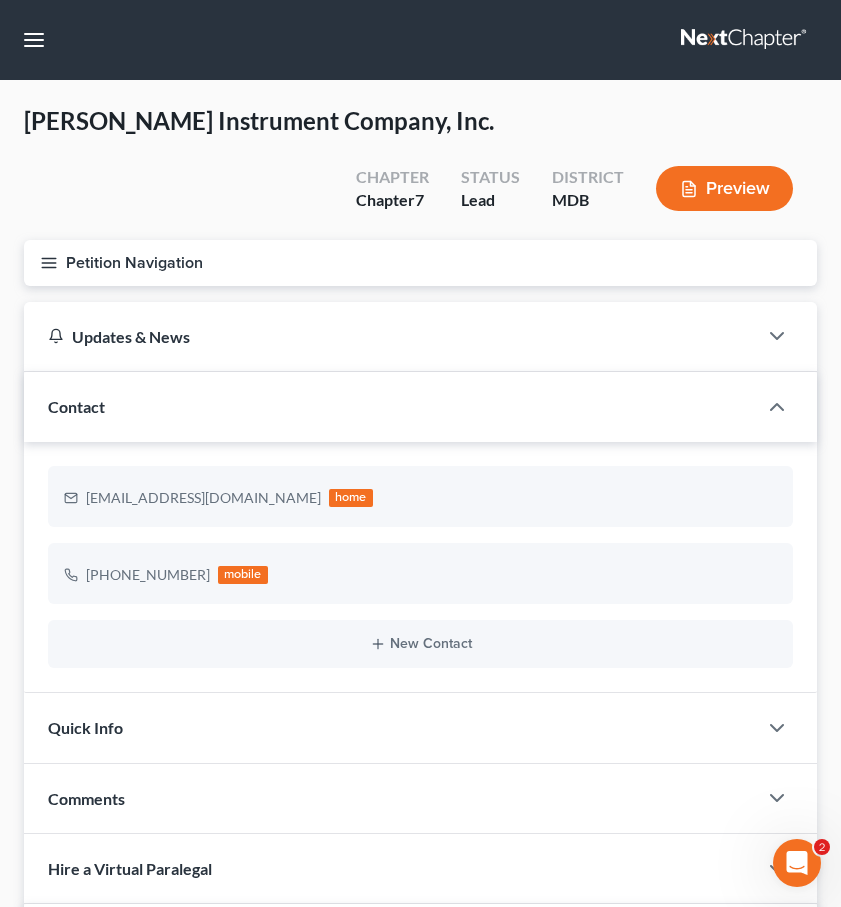 click 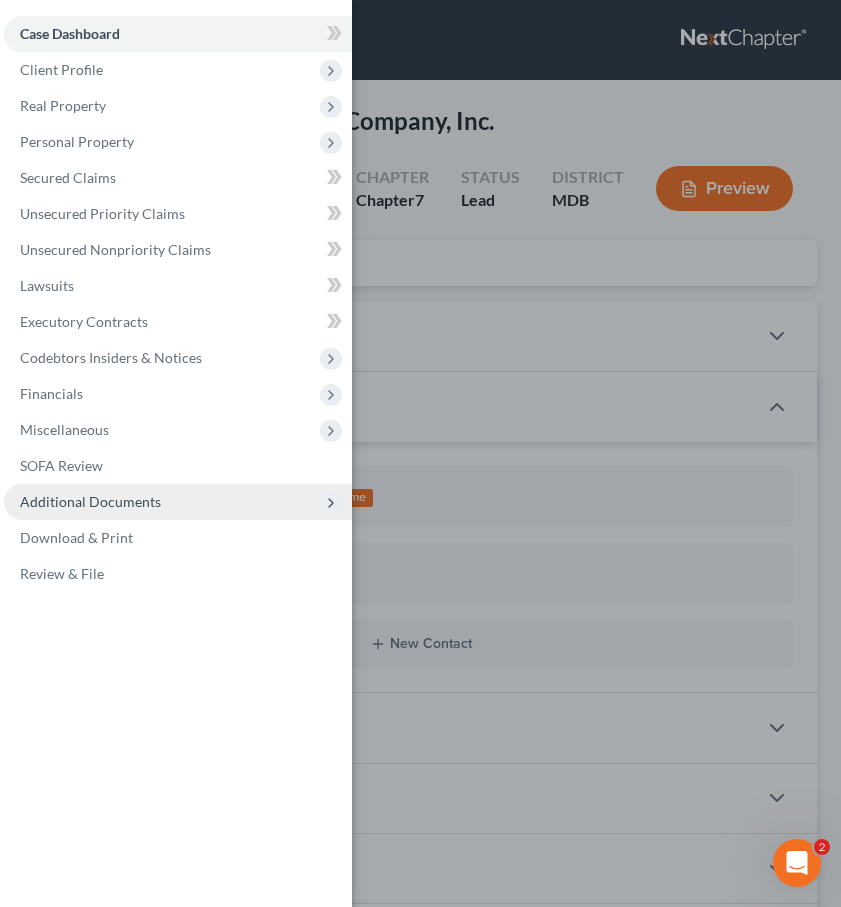 click on "Additional Documents" at bounding box center (90, 501) 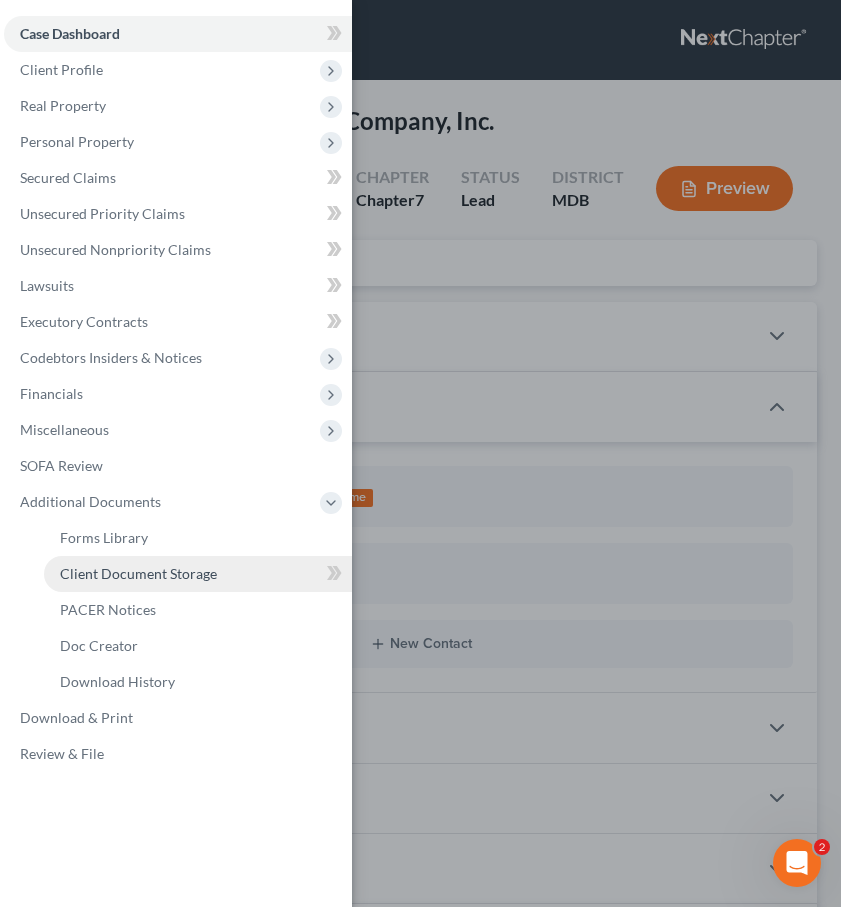 click on "Client Document Storage" at bounding box center [138, 573] 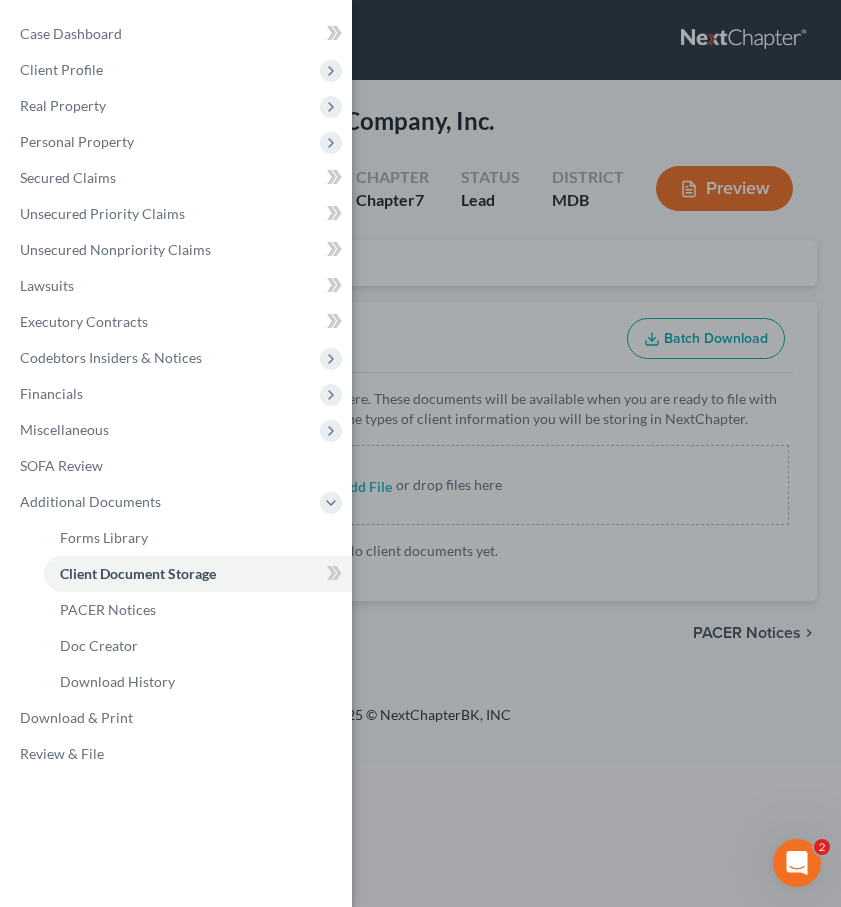 click on "Case Dashboard
Payments
Invoices
Payments
Payments
Credit Report
Client Profile" at bounding box center [420, 453] 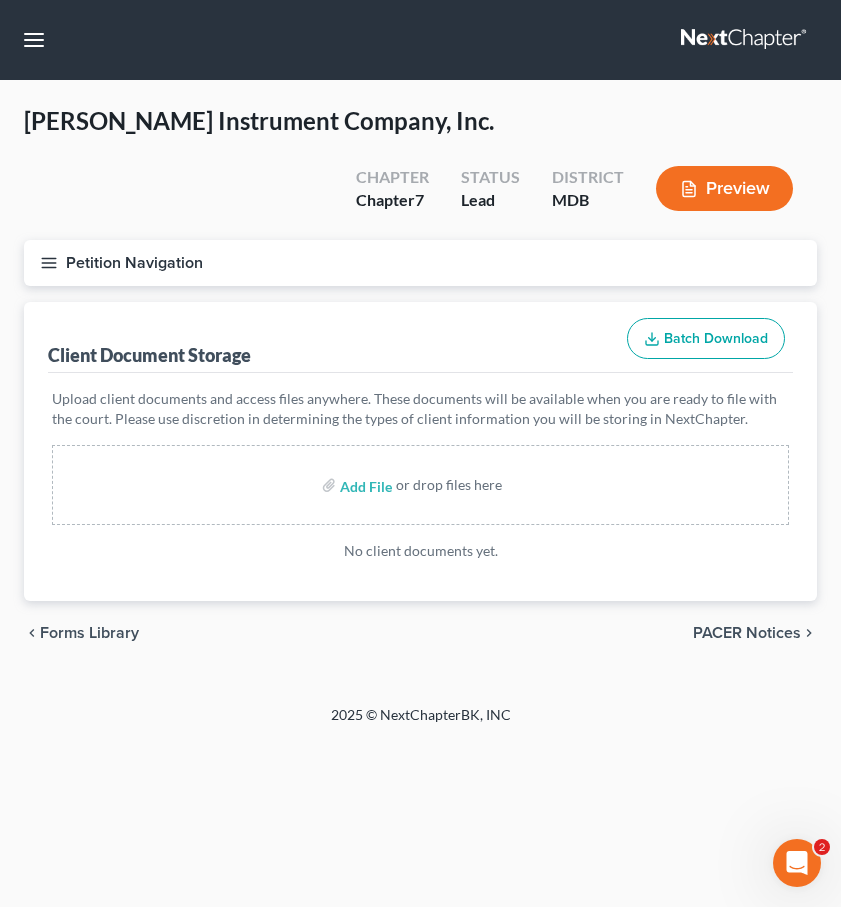click on "Forms Library" at bounding box center [89, 633] 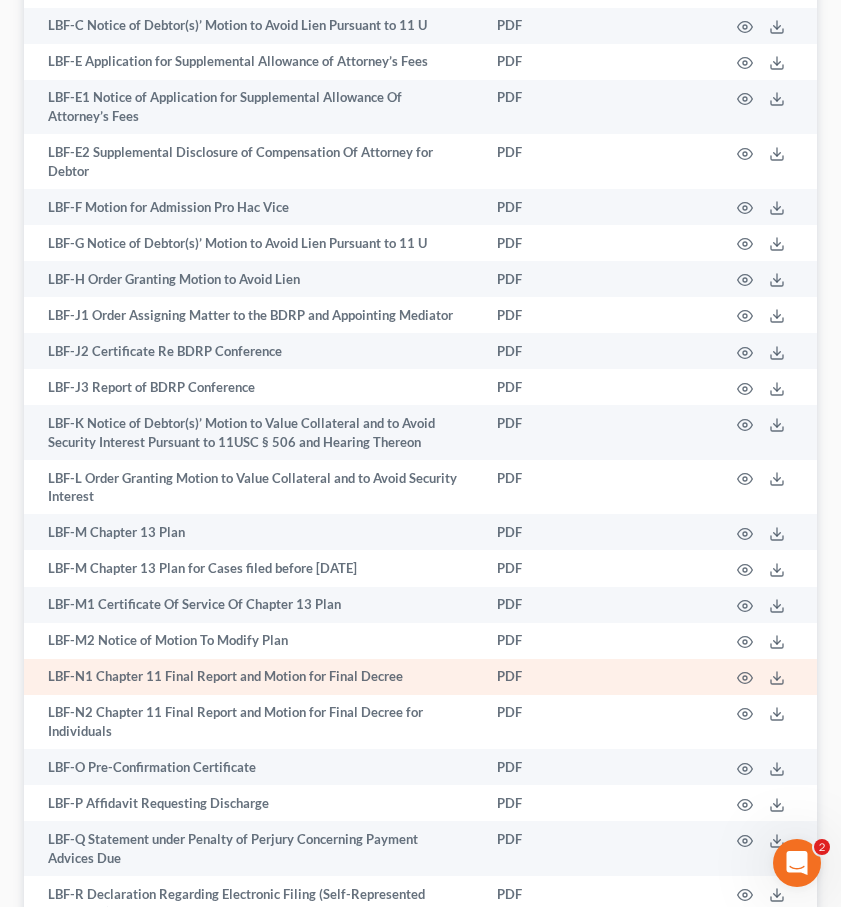 scroll, scrollTop: 2543, scrollLeft: 0, axis: vertical 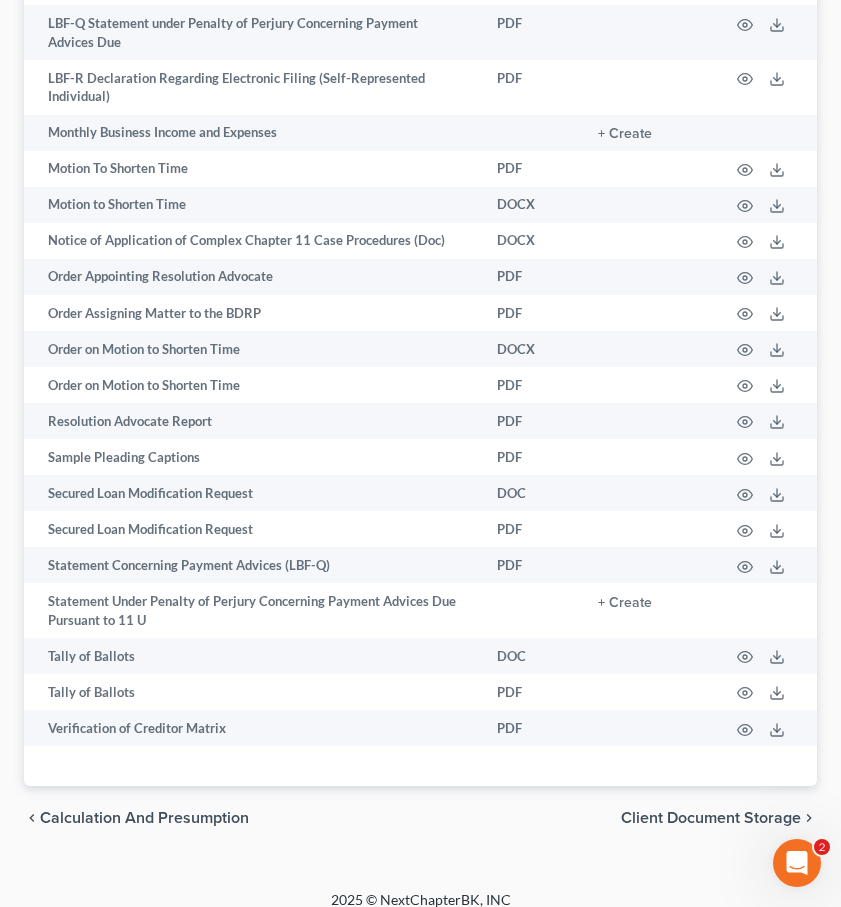 click on "Calculation and Presumption" at bounding box center (144, 818) 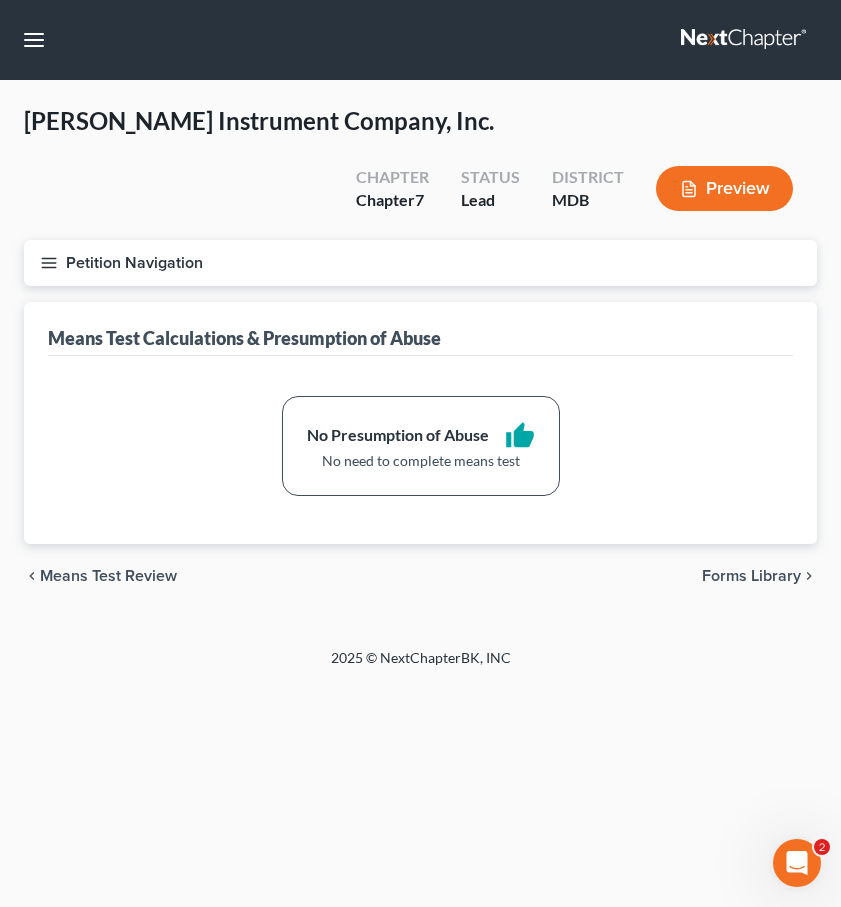 click on "Means Test Review" at bounding box center [108, 576] 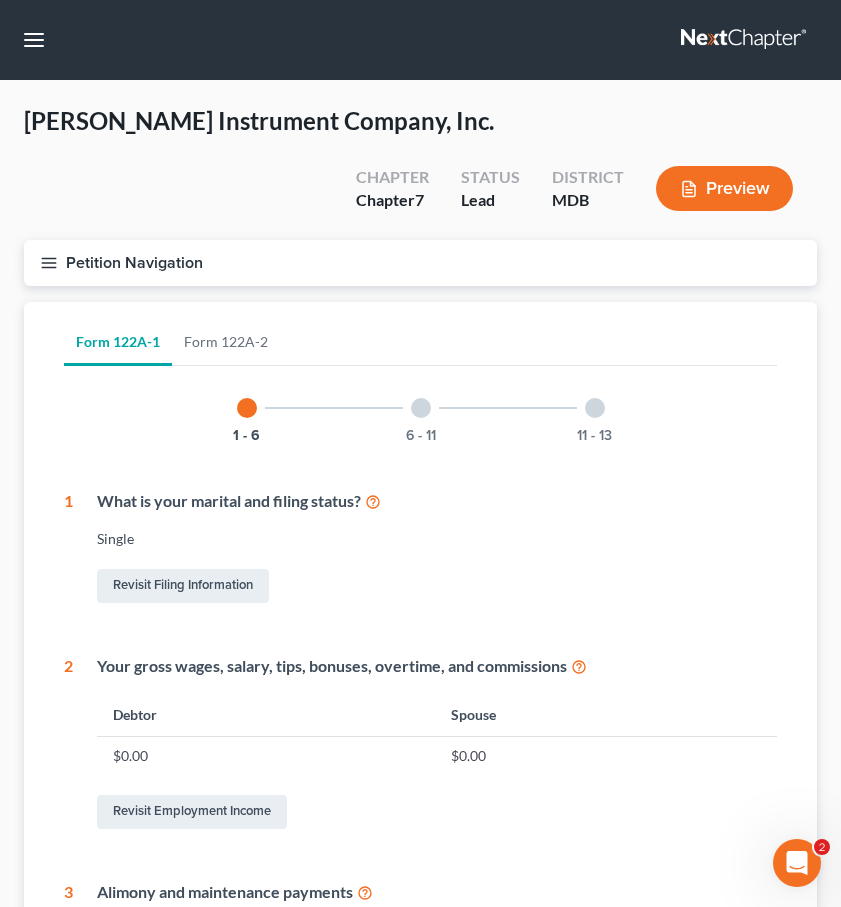 click 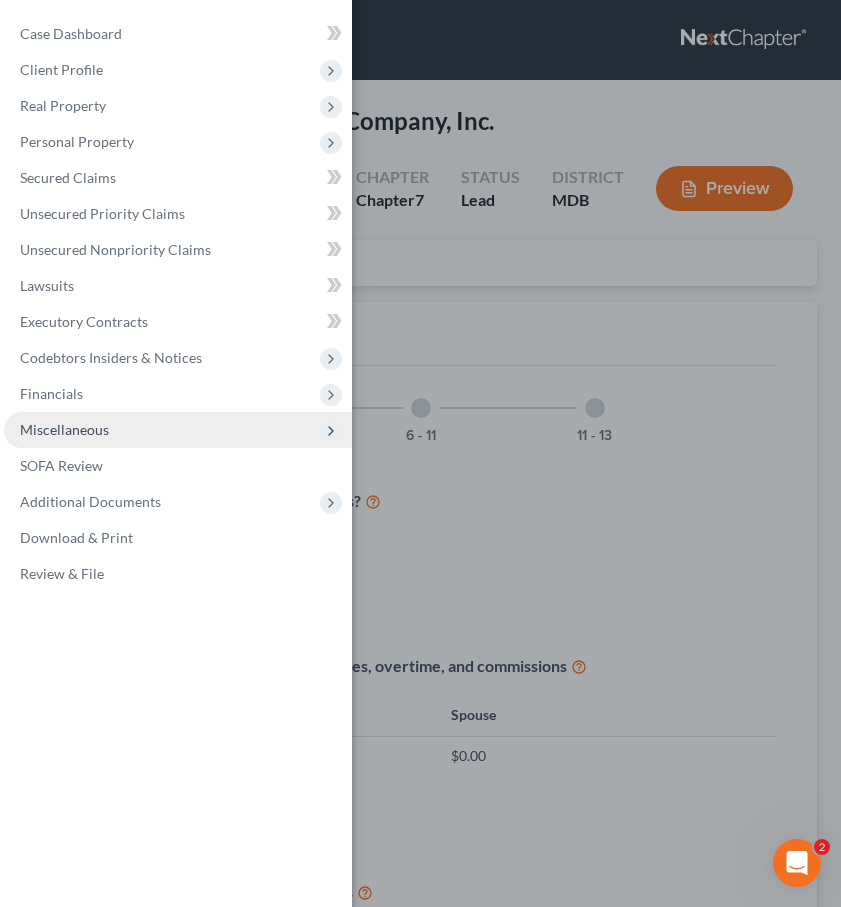 click on "Miscellaneous" at bounding box center [64, 429] 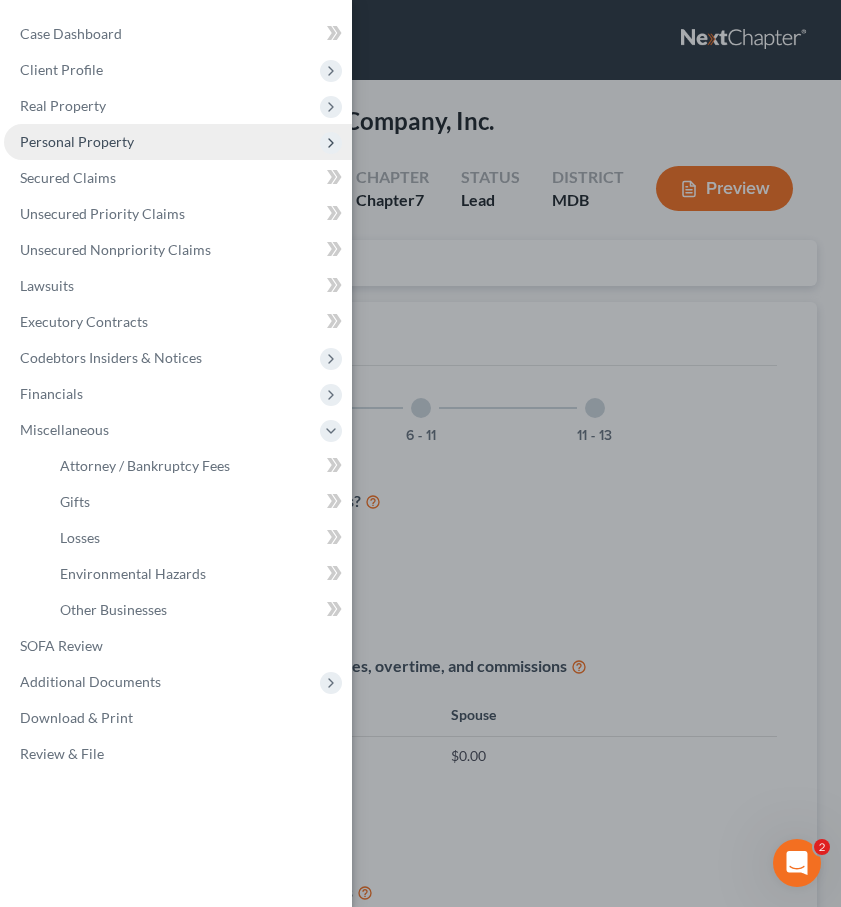 click on "Personal Property" at bounding box center (77, 141) 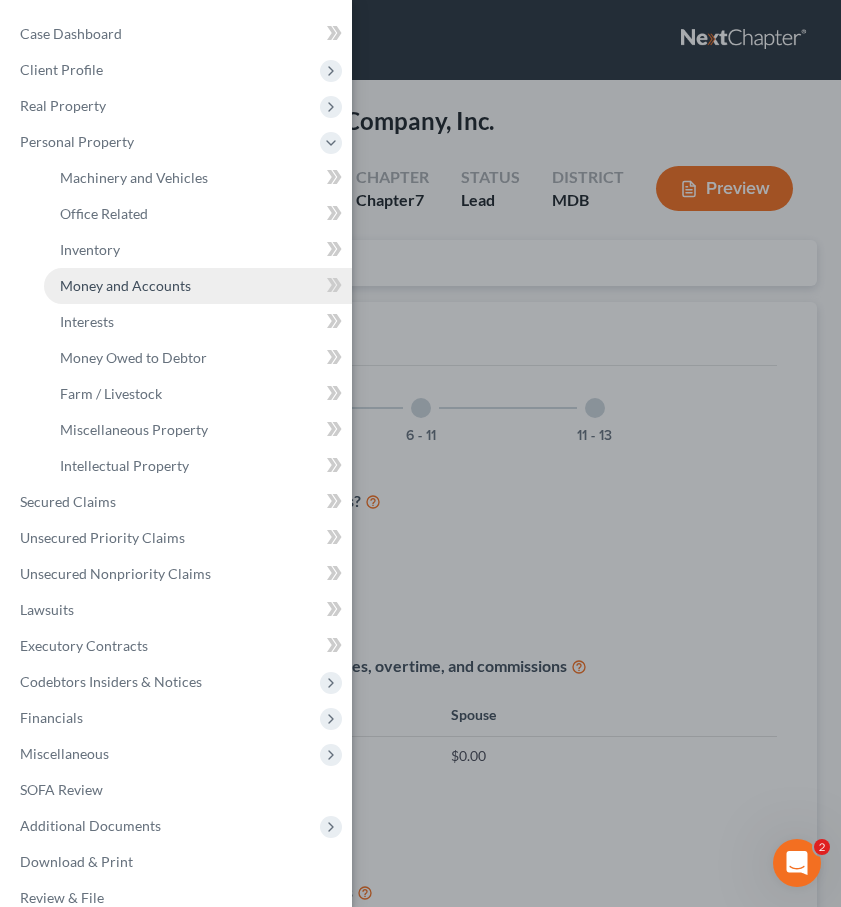 click on "Money and Accounts" at bounding box center [125, 285] 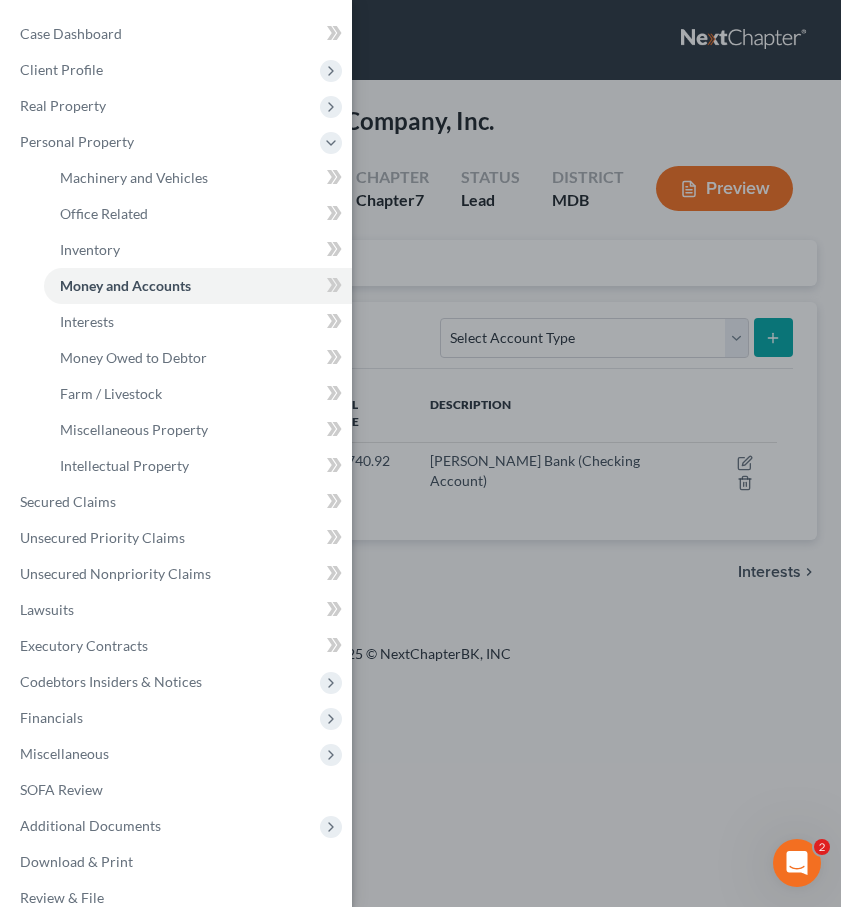 click on "Case Dashboard
Payments
Invoices
Payments
Payments
Credit Report
Client Profile" at bounding box center (420, 453) 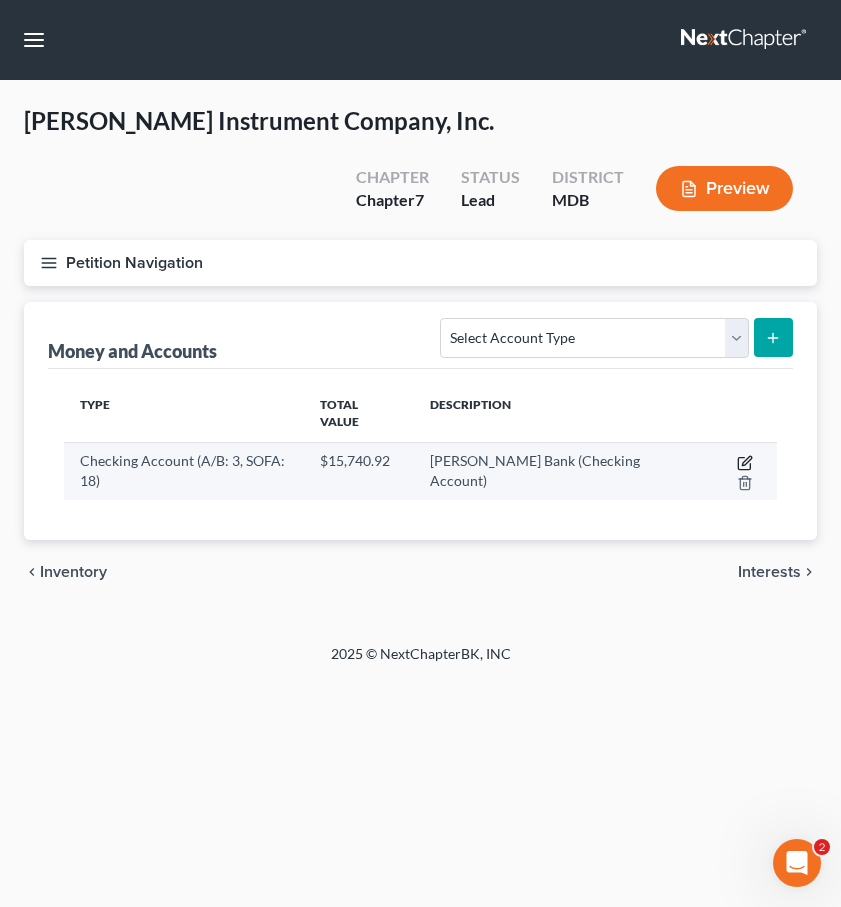 click 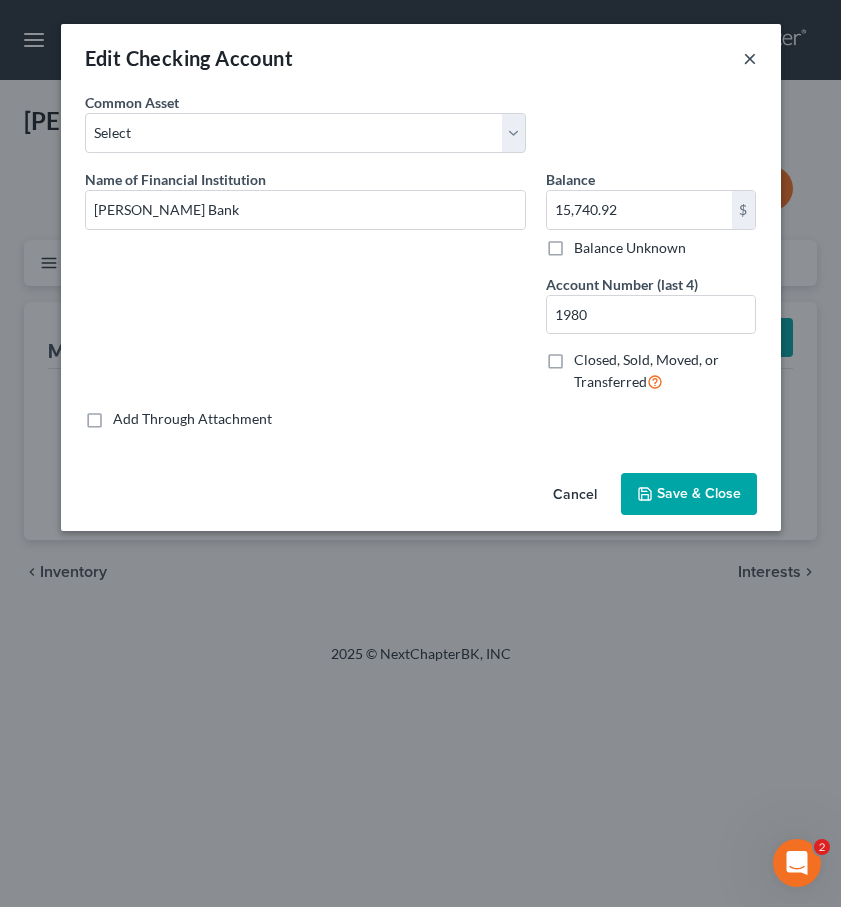 click on "×" at bounding box center [750, 58] 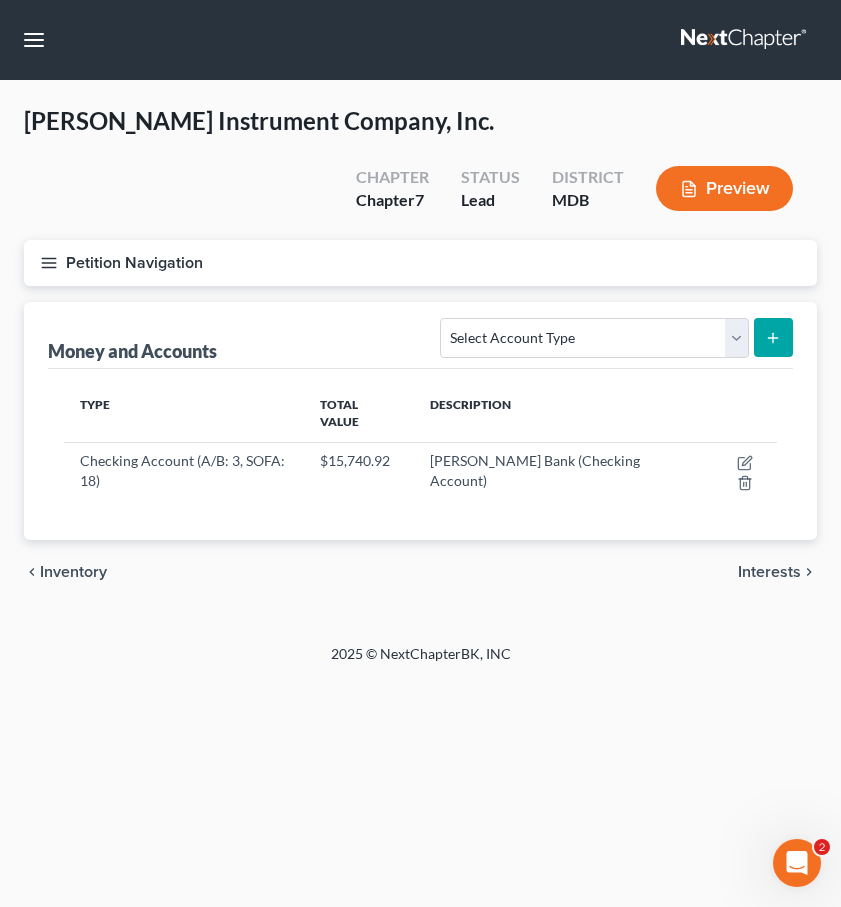click on "Interests" at bounding box center [769, 572] 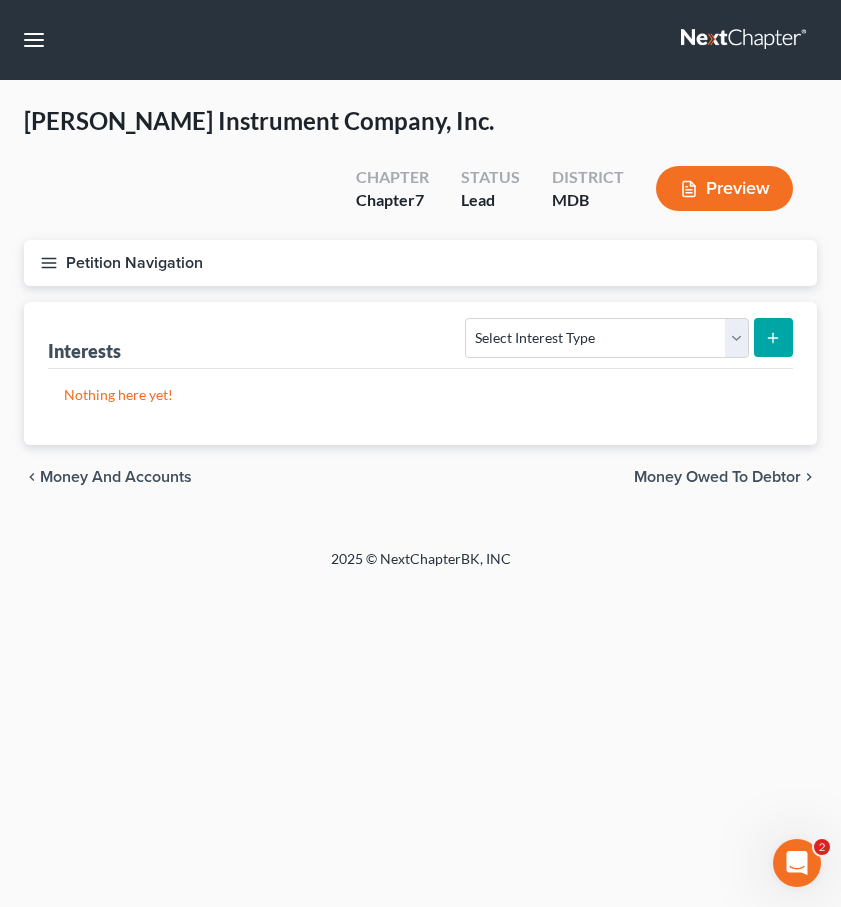 click on "Money Owed to Debtor" at bounding box center [717, 477] 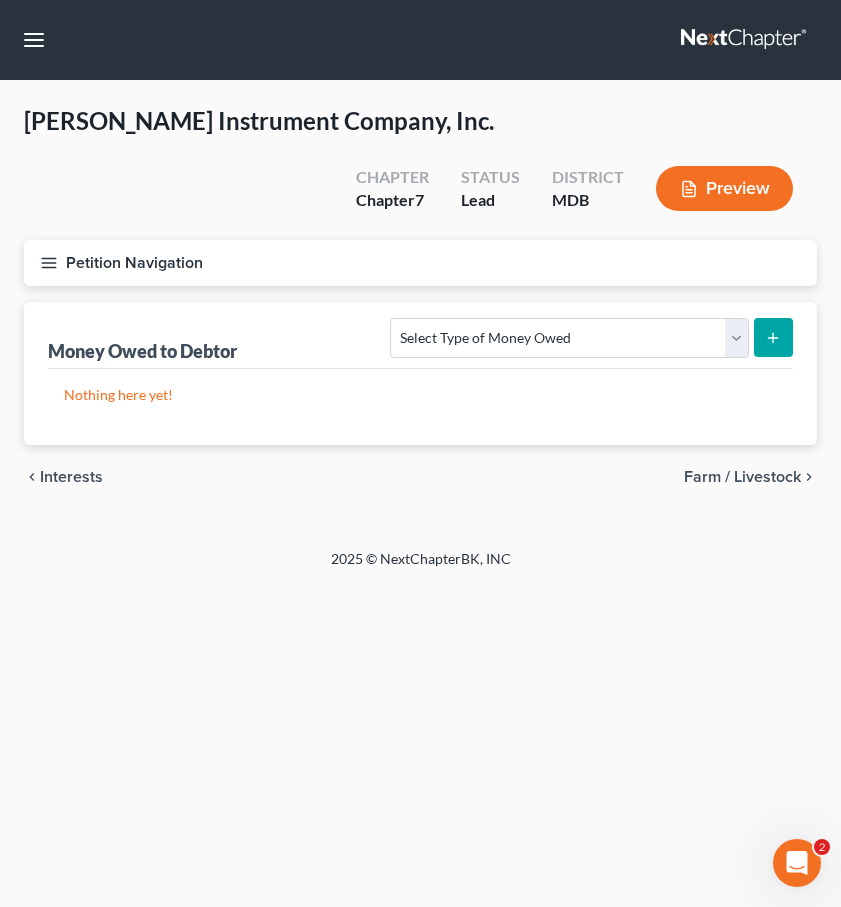 click on "Farm / Livestock" at bounding box center [742, 477] 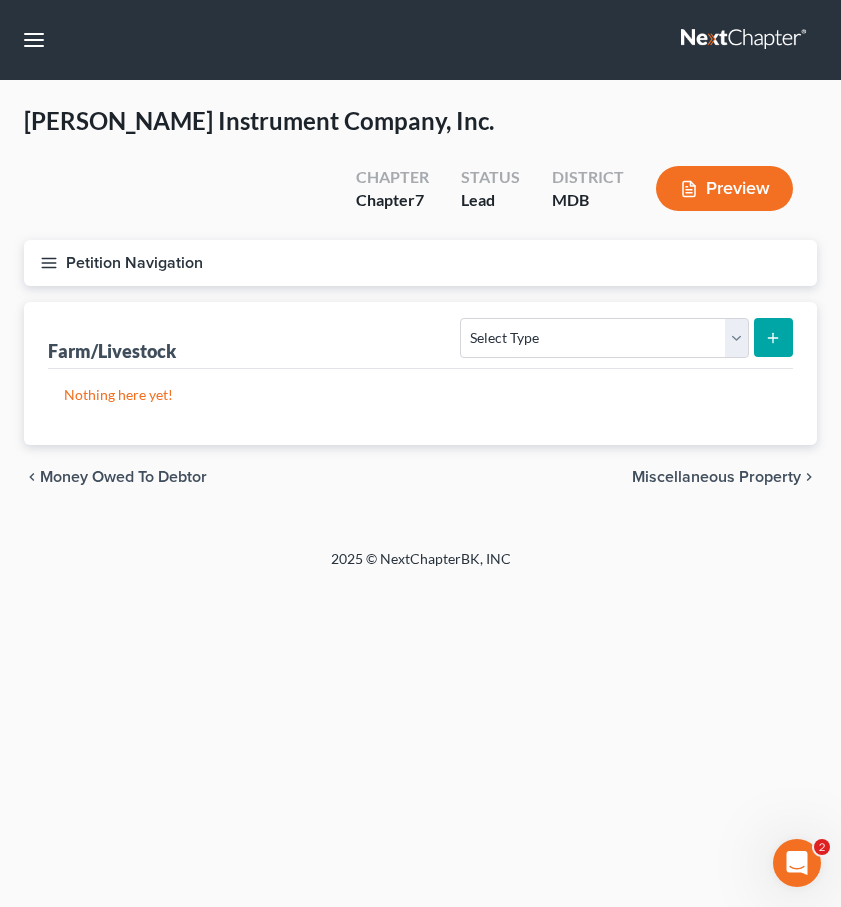 click on "Miscellaneous Property" at bounding box center (716, 477) 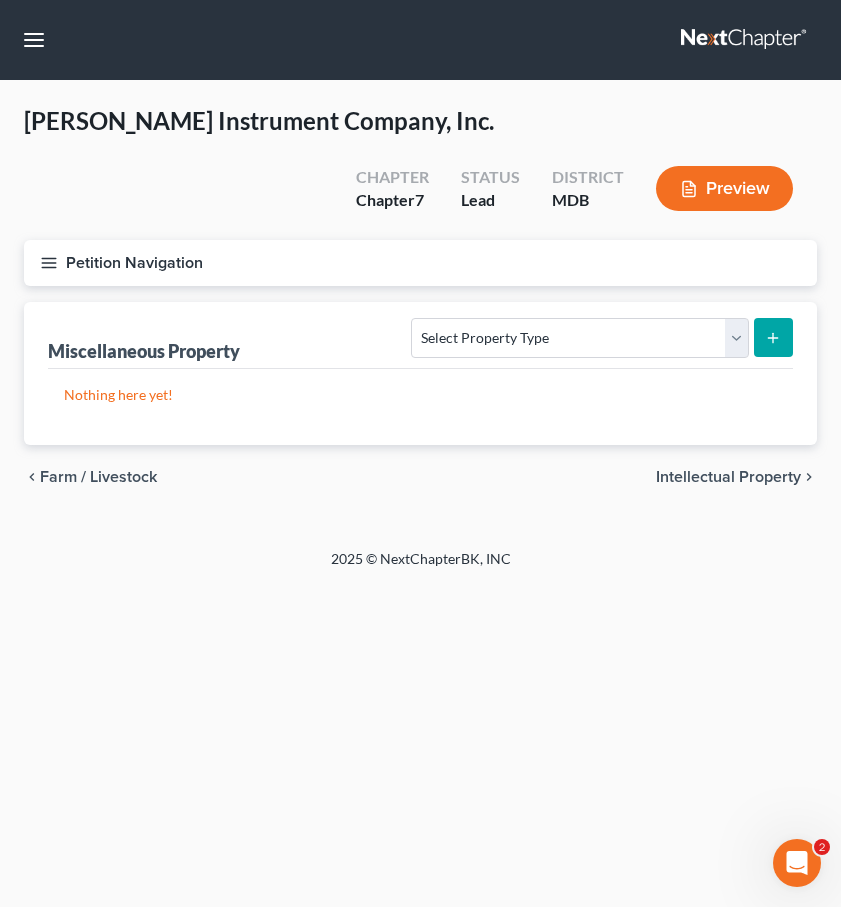 click on "Intellectual Property" at bounding box center (728, 477) 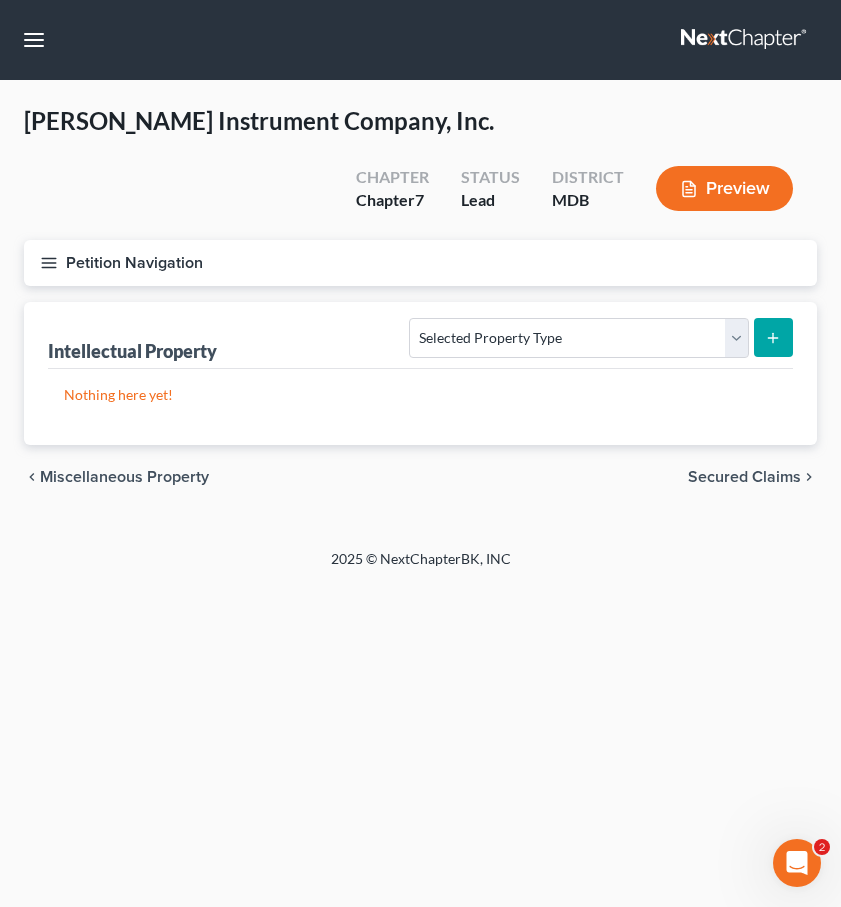 click on "Secured Claims" at bounding box center [744, 477] 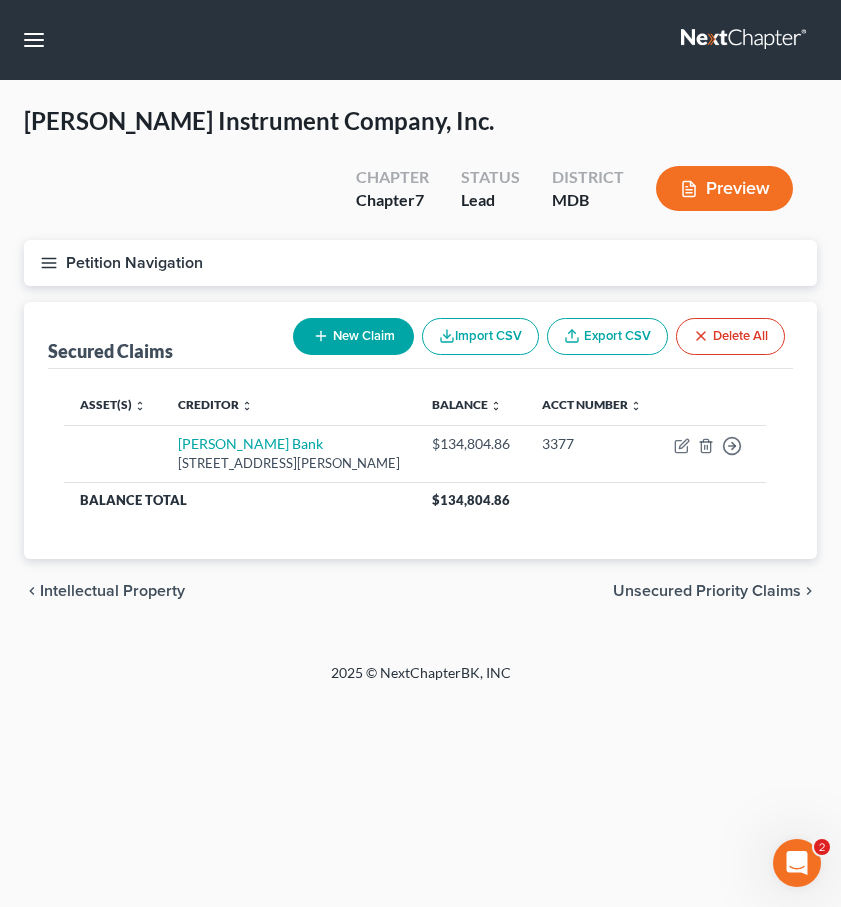 click on "Unsecured Priority Claims" at bounding box center (707, 591) 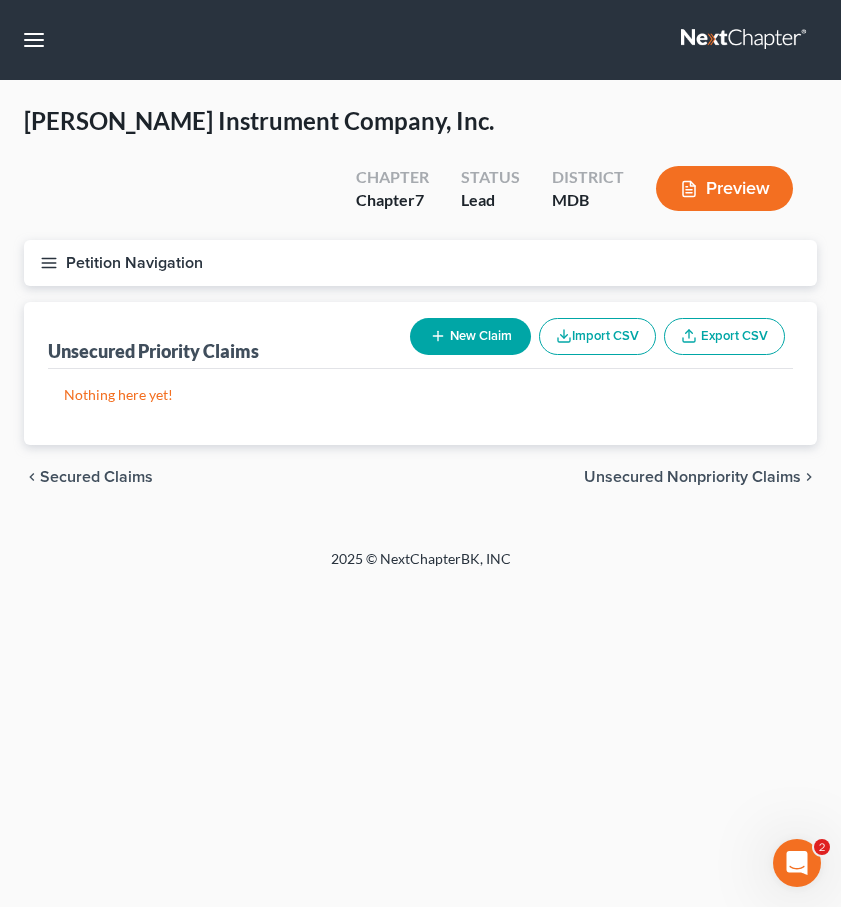 click on "Unsecured Nonpriority Claims" at bounding box center (692, 477) 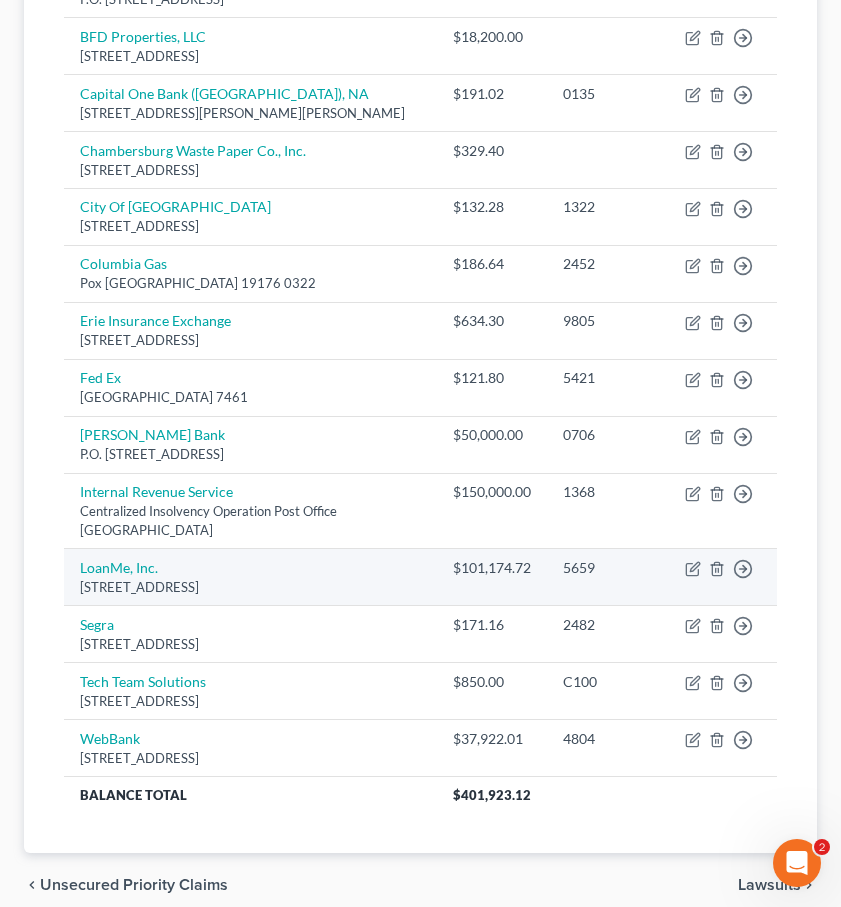 scroll, scrollTop: 610, scrollLeft: 0, axis: vertical 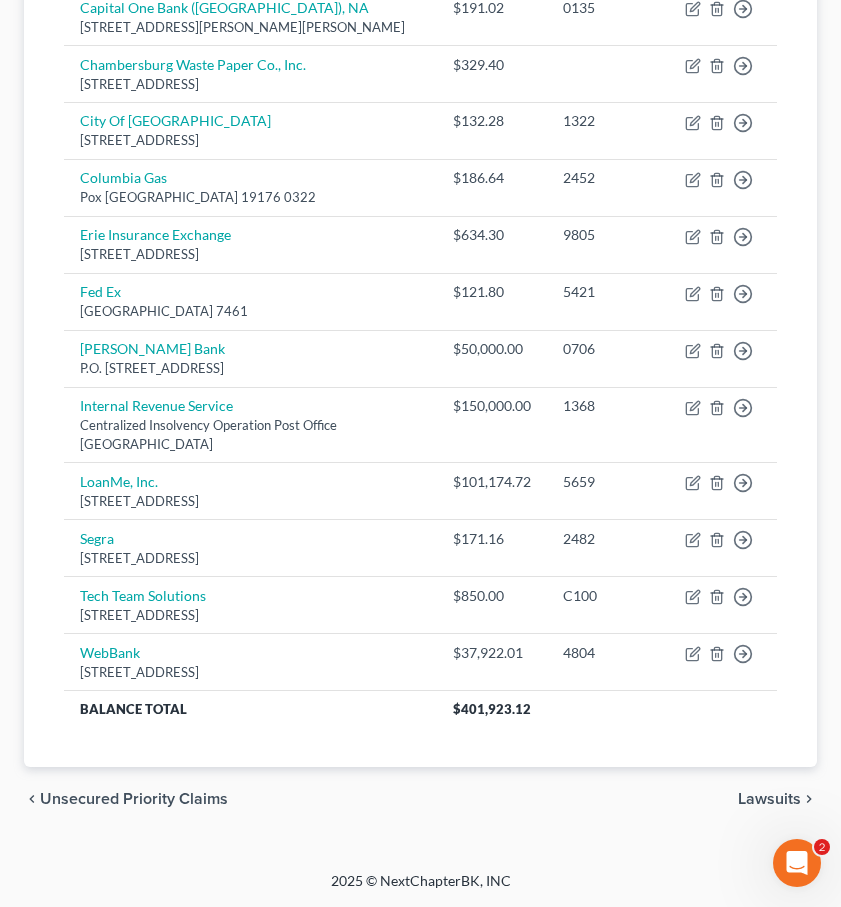 click on "Lawsuits" at bounding box center [769, 799] 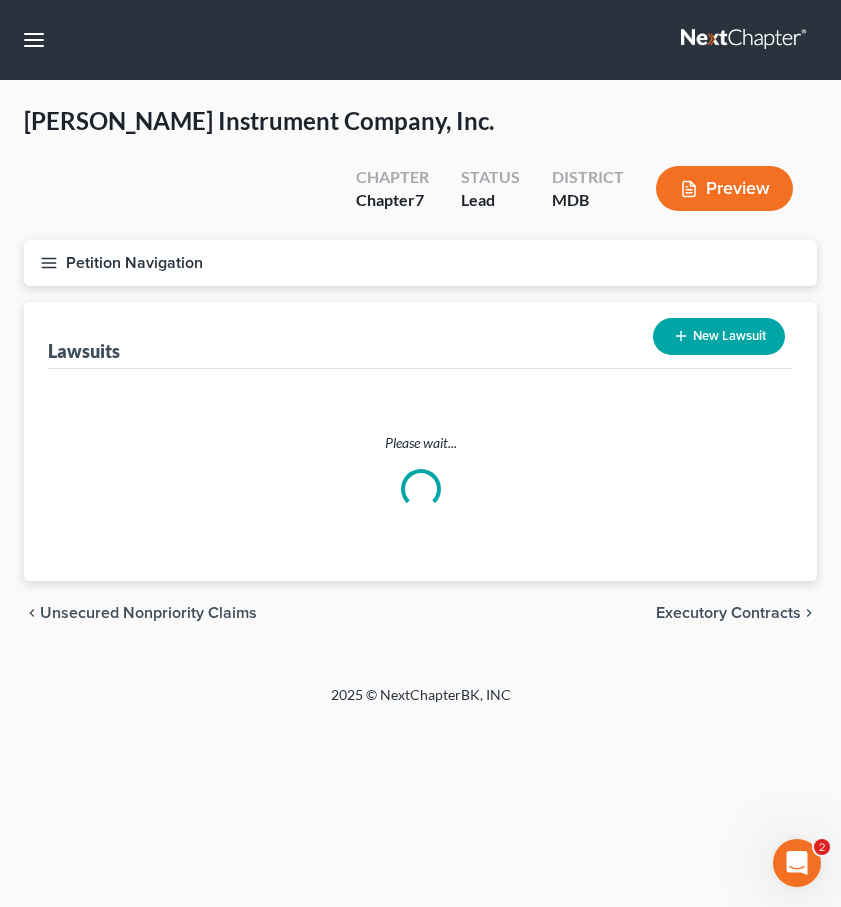 scroll, scrollTop: 0, scrollLeft: 0, axis: both 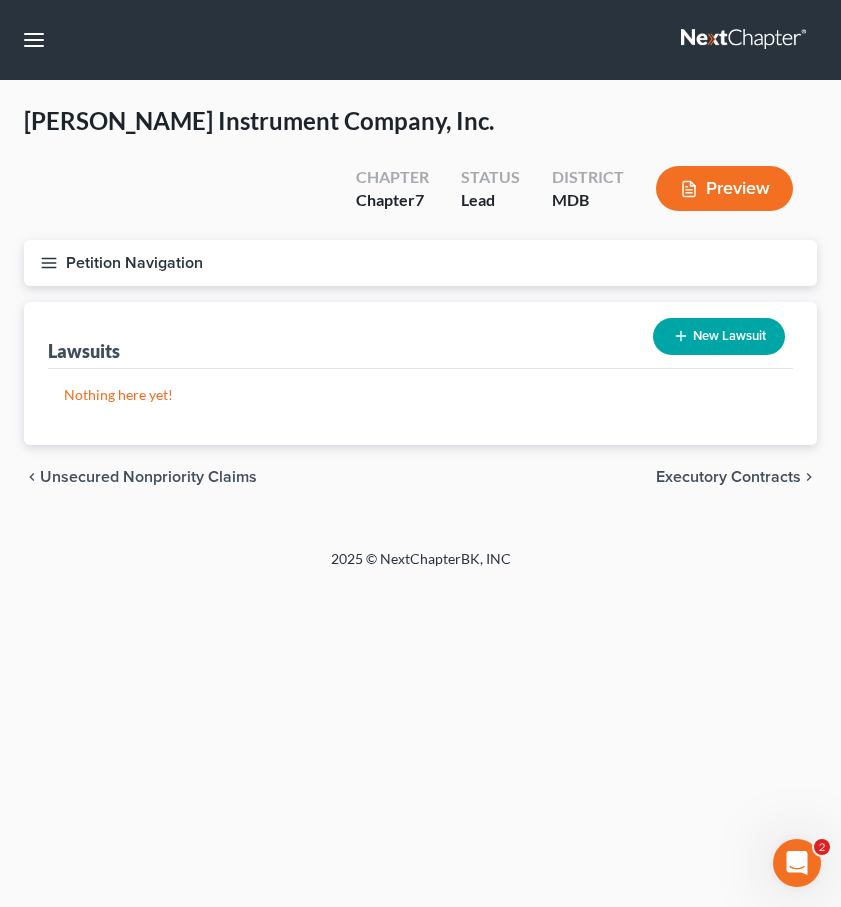 click on "Unsecured Nonpriority Claims" at bounding box center (148, 477) 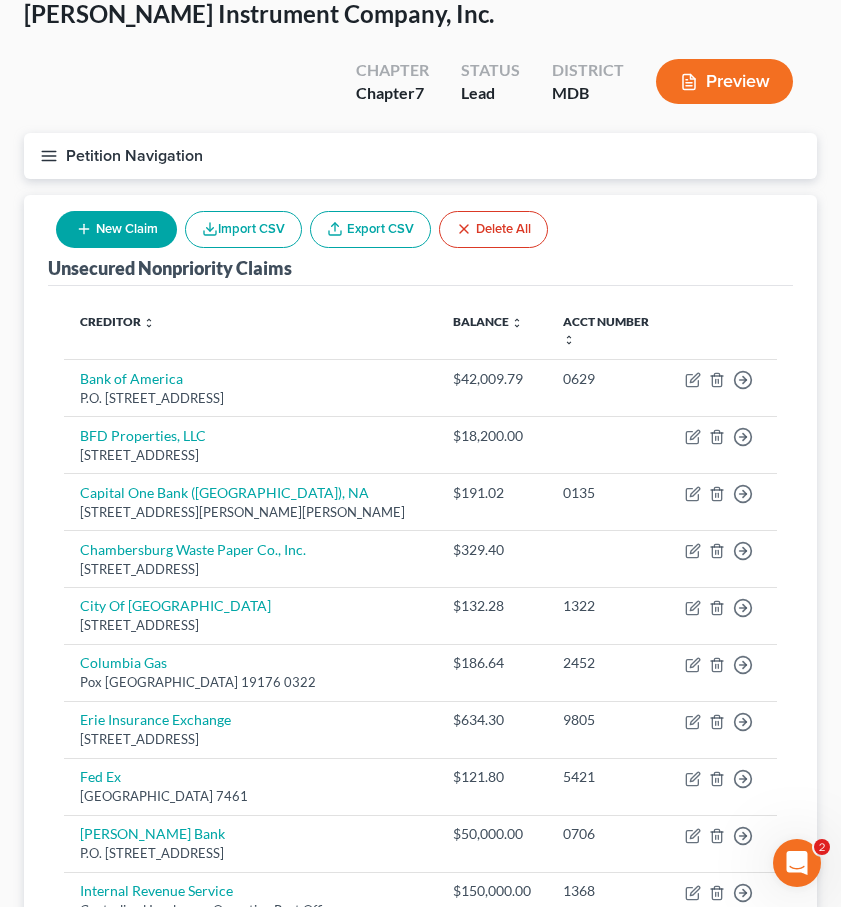scroll, scrollTop: 0, scrollLeft: 0, axis: both 